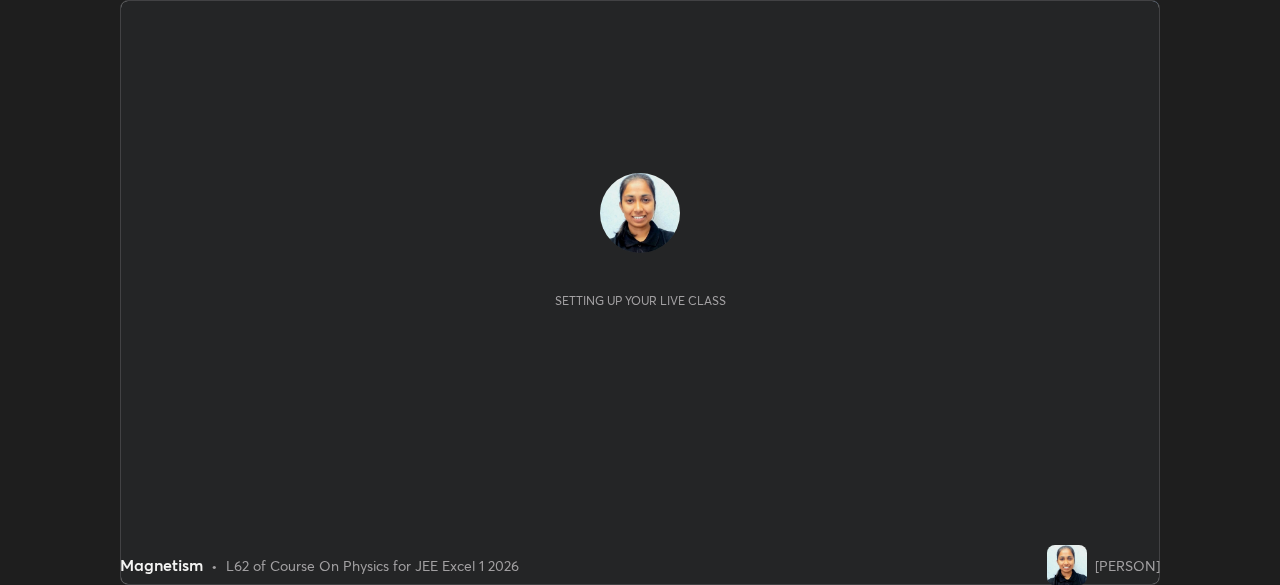 scroll, scrollTop: 0, scrollLeft: 0, axis: both 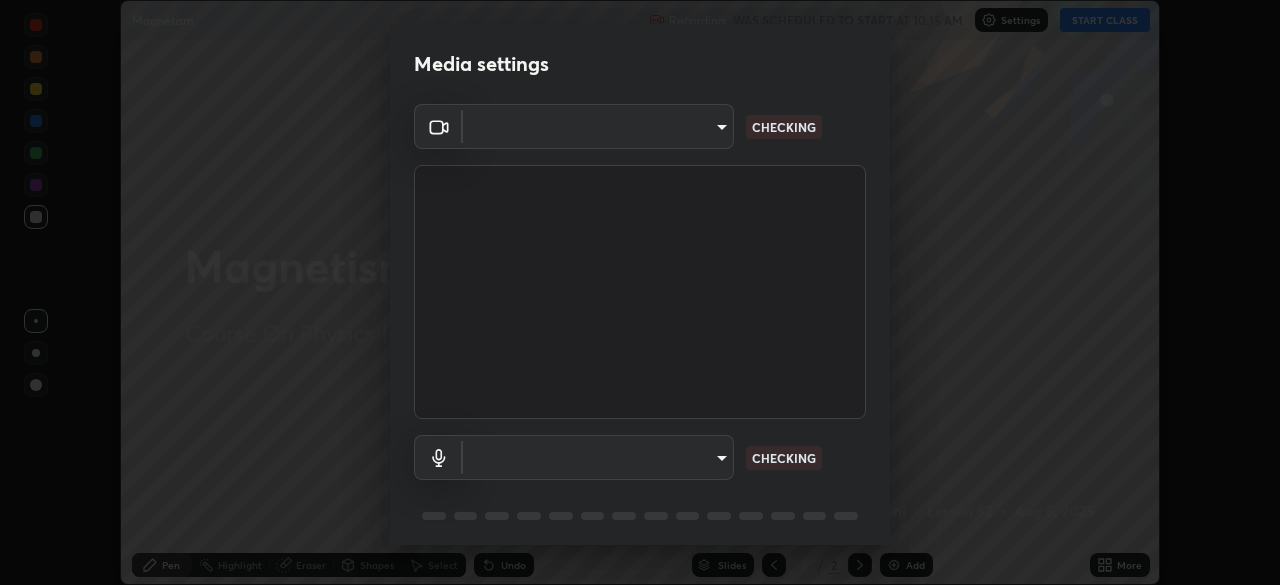 type on "100c0e0e409b1508d569c815e84311e0868d033d0fb9fb46bc53c870fbf18875" 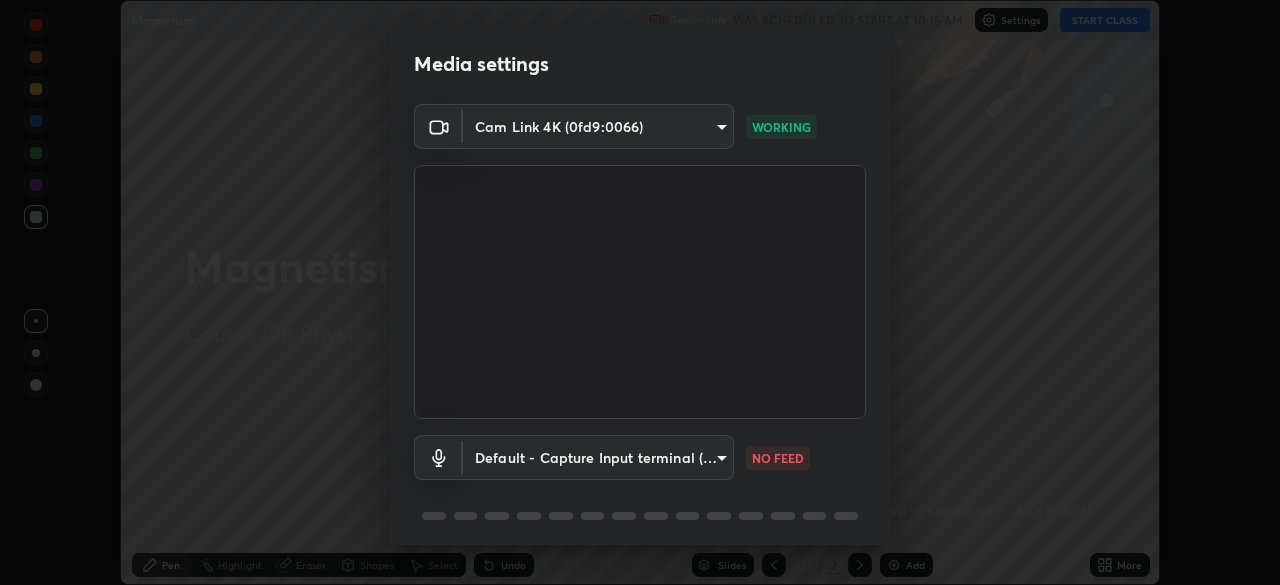 scroll, scrollTop: 71, scrollLeft: 0, axis: vertical 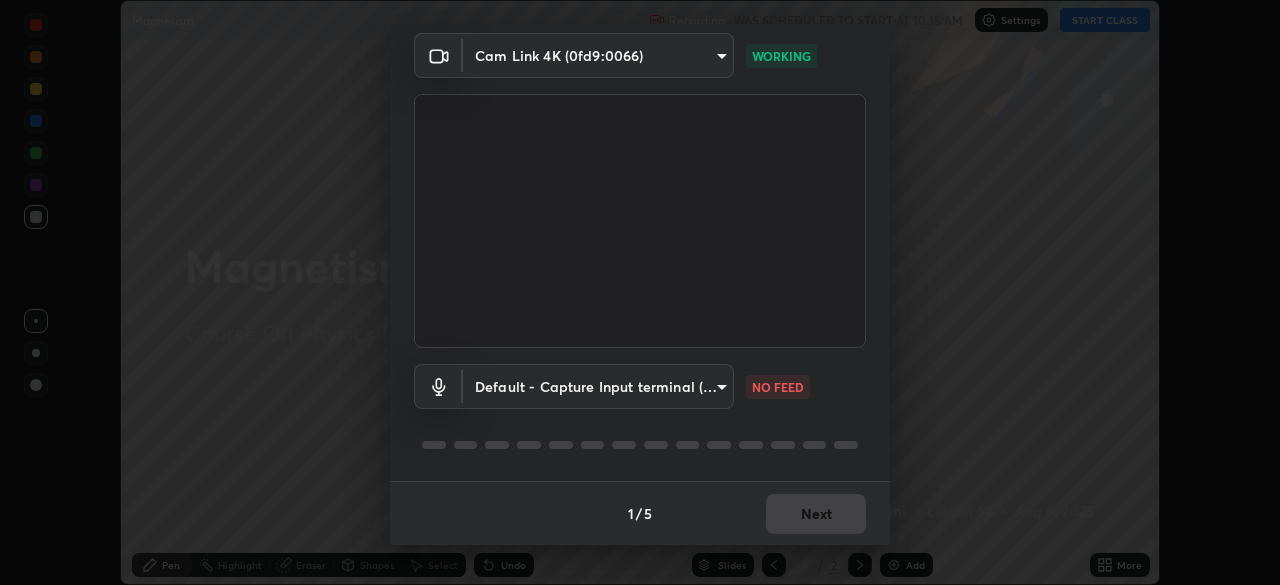 click on "Erase all Magnetism Recording WAS SCHEDULED TO START AT  10:15 AM Settings START CLASS Setting up your live class Magnetism • L62 of Course On Physics for JEE Excel 1 2026 [PERSON] Pen Highlight Eraser Shapes Select Undo Slides 2 / 2 Add More No doubts shared Encourage your learners to ask a doubt for better clarity Report an issue Reason for reporting Buffering Chat not working Audio - Video sync issue Educator video quality low ​ Attach an image Report Media settings Cam Link 4K (0fd9:0066) 100c0e0e409b1508d569c815e84311e0868d033d0fb9fb46bc53c870fbf18875 WORKING Default - Capture Input terminal (Digital Array MIC) default NO FEED 1 / 5 Next" at bounding box center (640, 292) 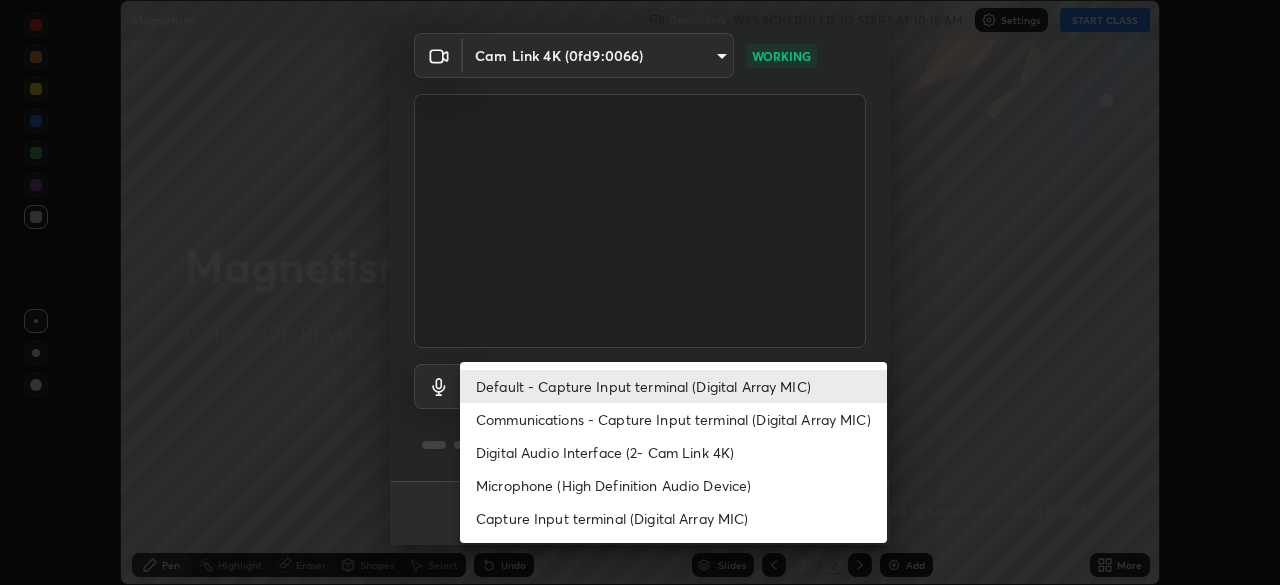 click on "Communications - Capture Input terminal (Digital Array MIC)" at bounding box center [673, 419] 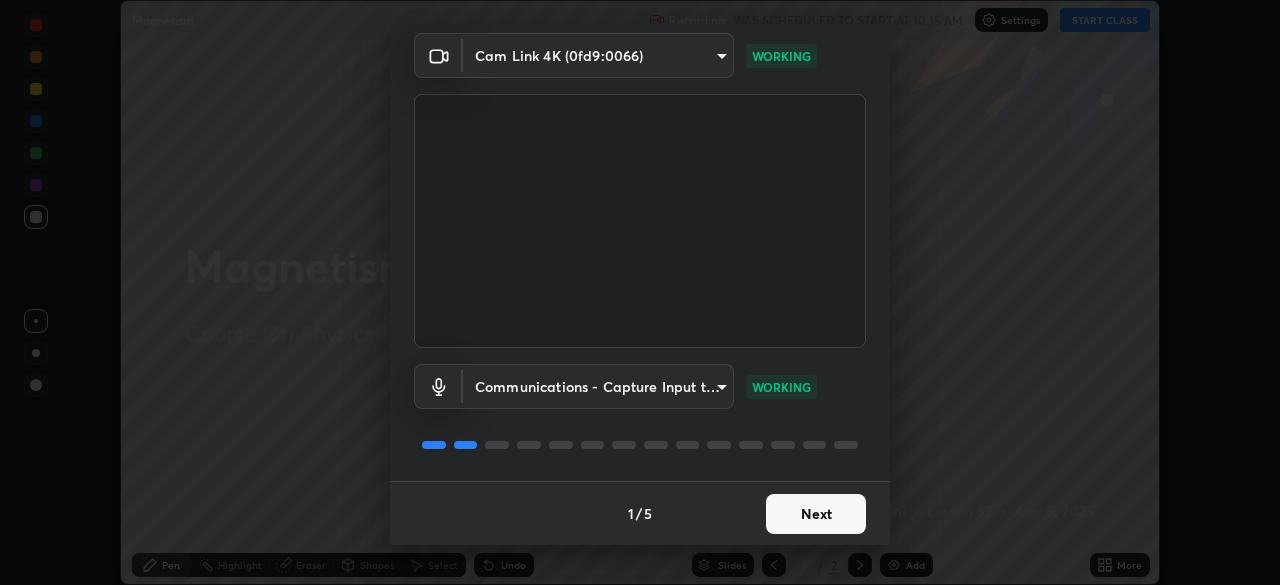 click on "Next" at bounding box center [816, 514] 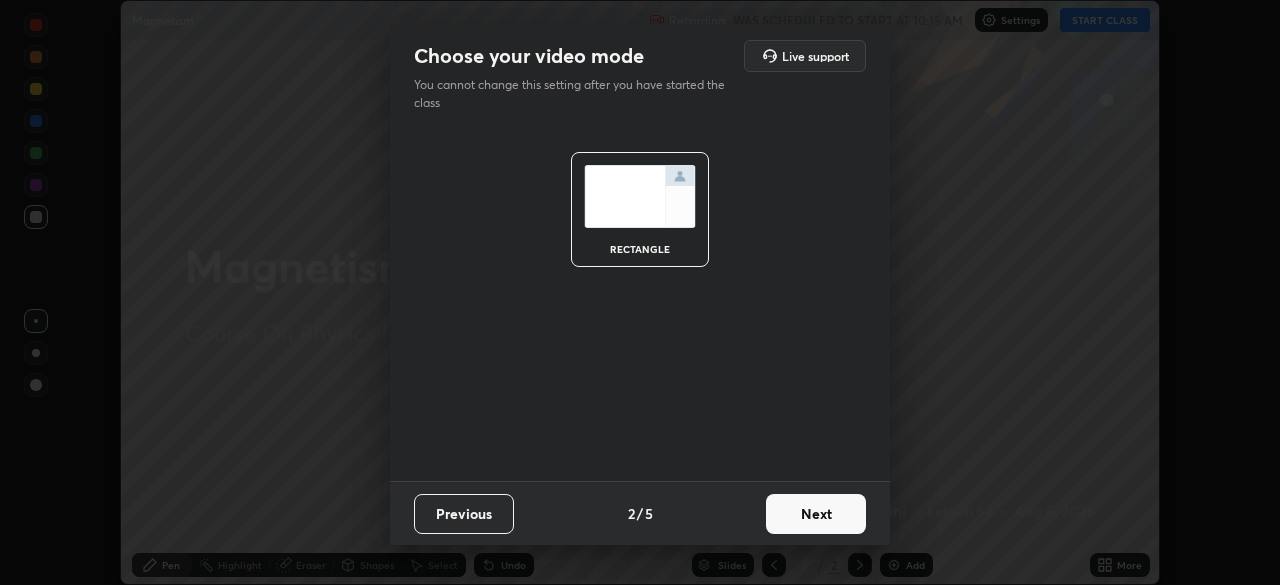 scroll, scrollTop: 0, scrollLeft: 0, axis: both 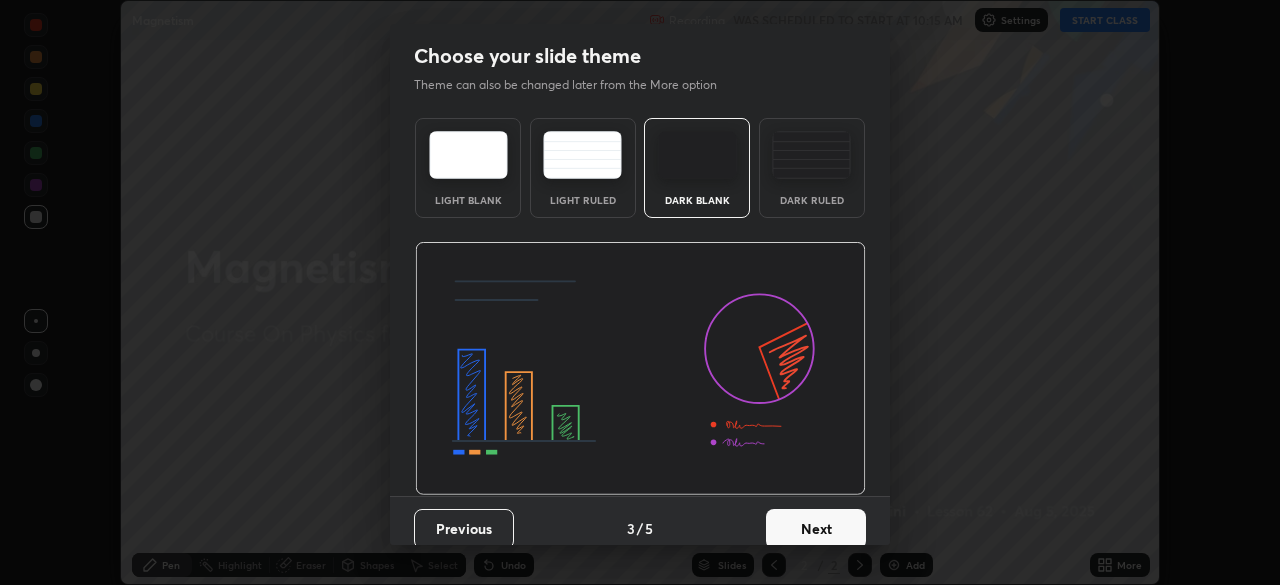 click on "Next" at bounding box center (816, 529) 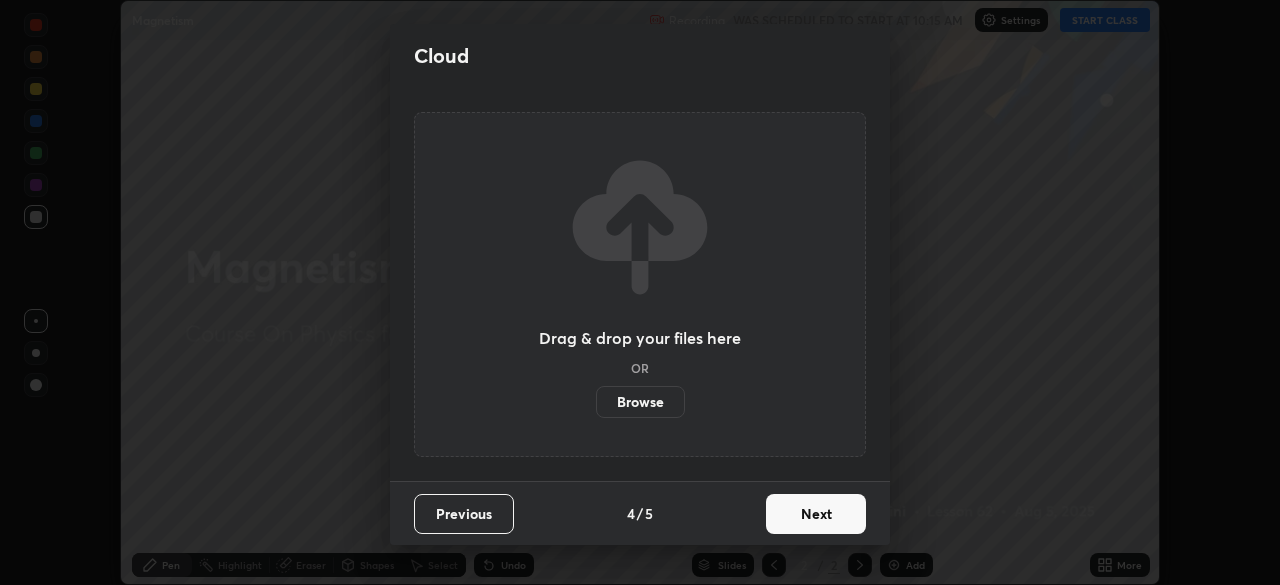 click on "Next" at bounding box center [816, 514] 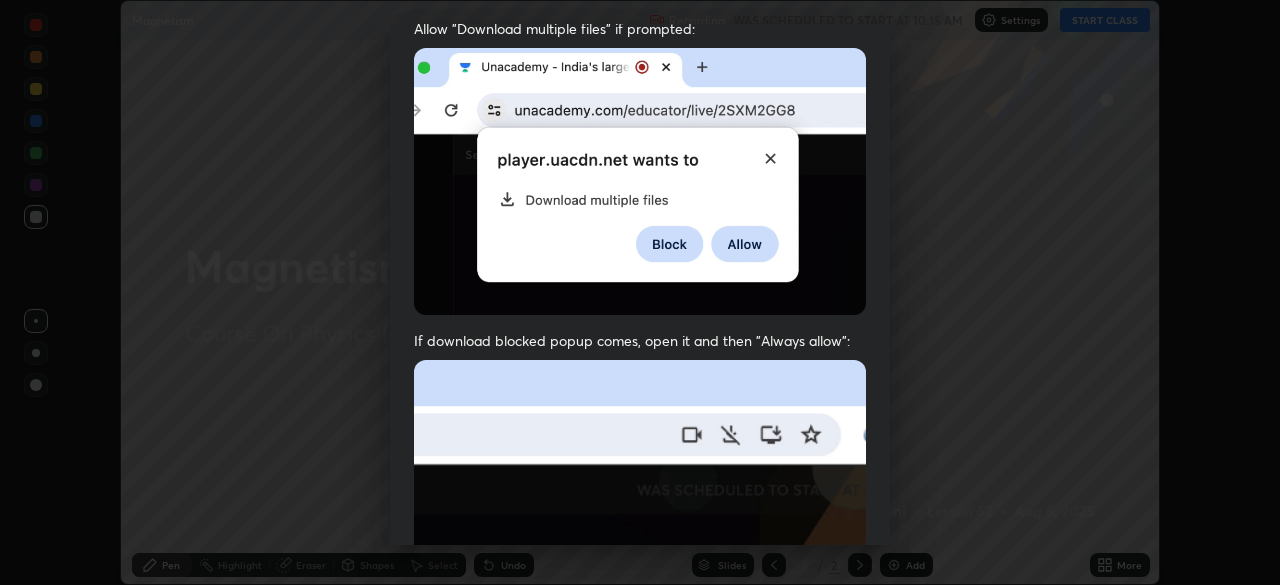 scroll, scrollTop: 479, scrollLeft: 0, axis: vertical 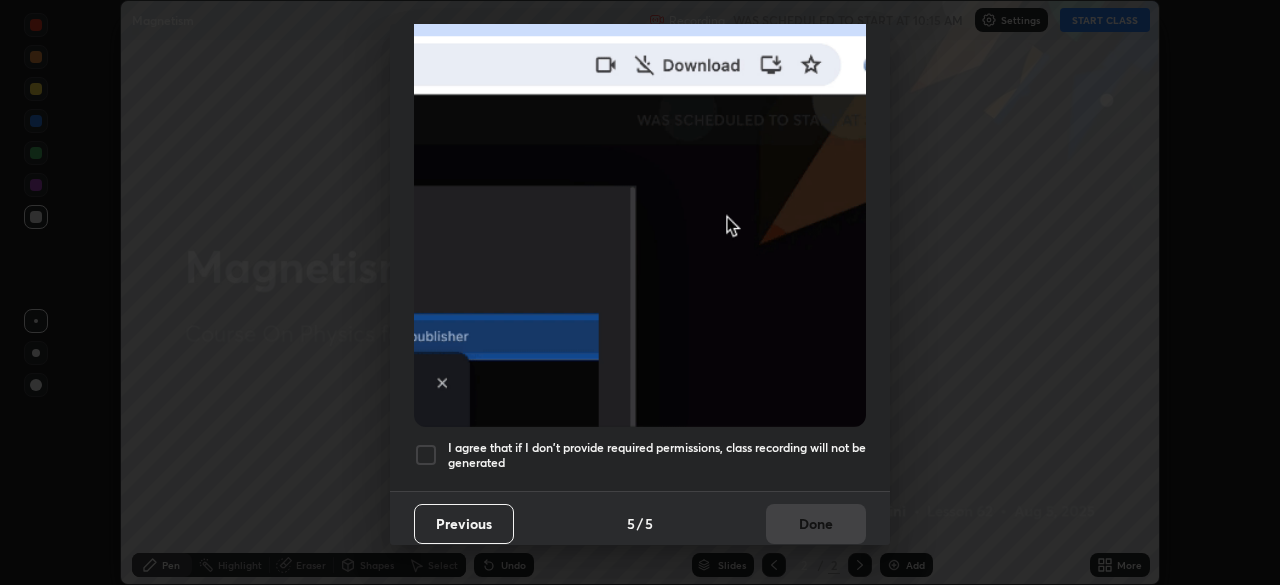click on "I agree that if I don't provide required permissions, class recording will not be generated" at bounding box center (657, 455) 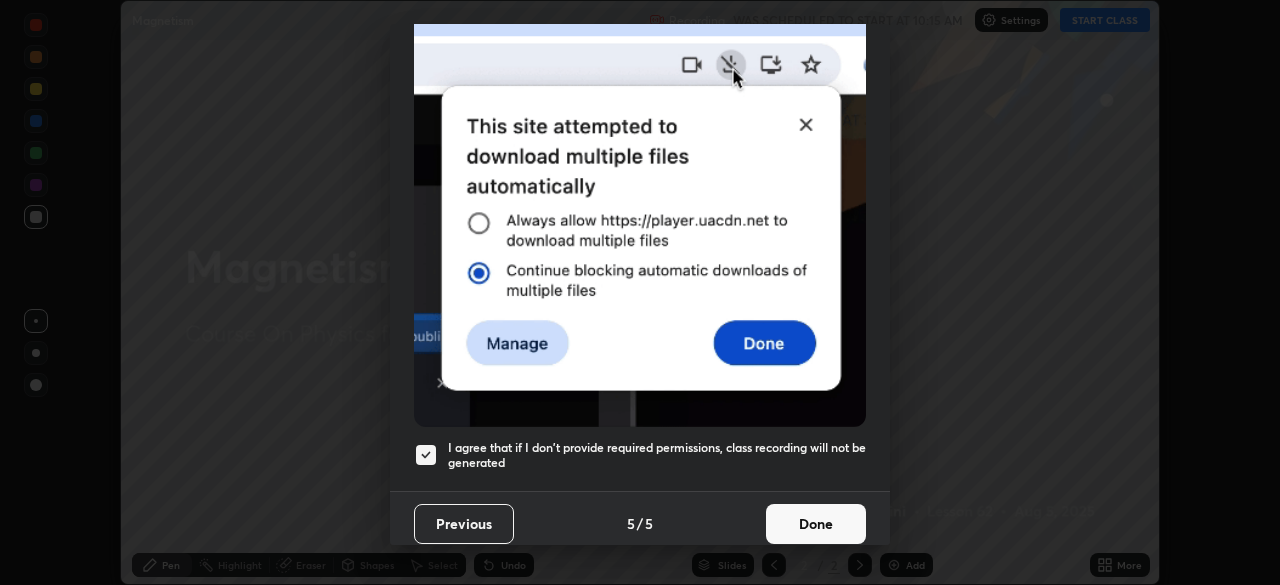 click on "Done" at bounding box center [816, 524] 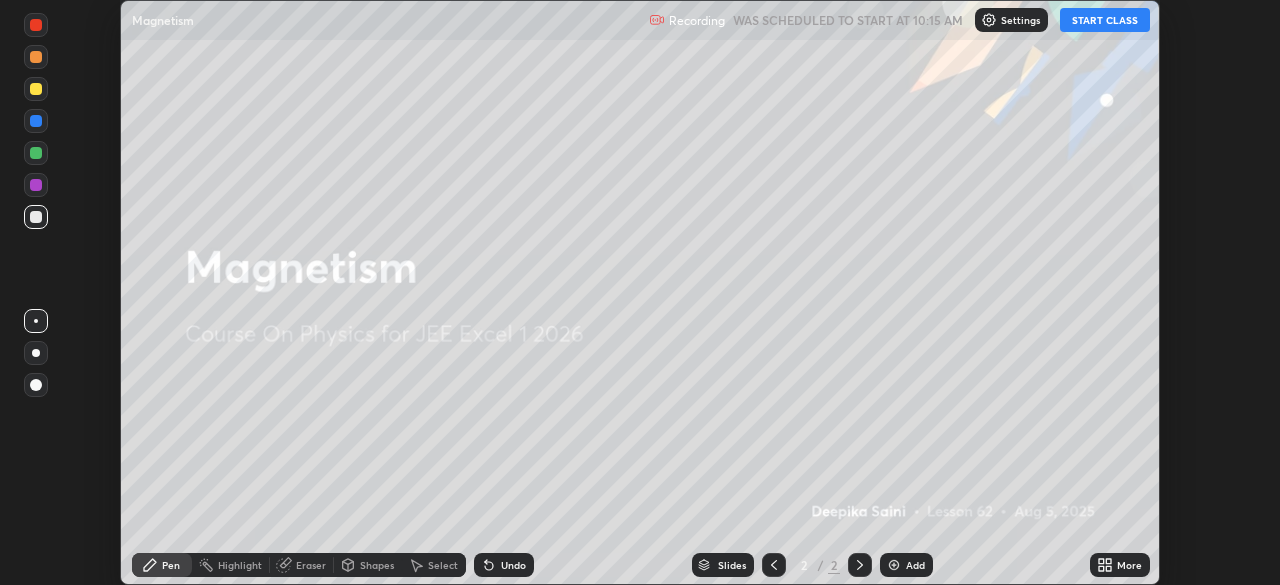 click on "START CLASS" at bounding box center (1105, 20) 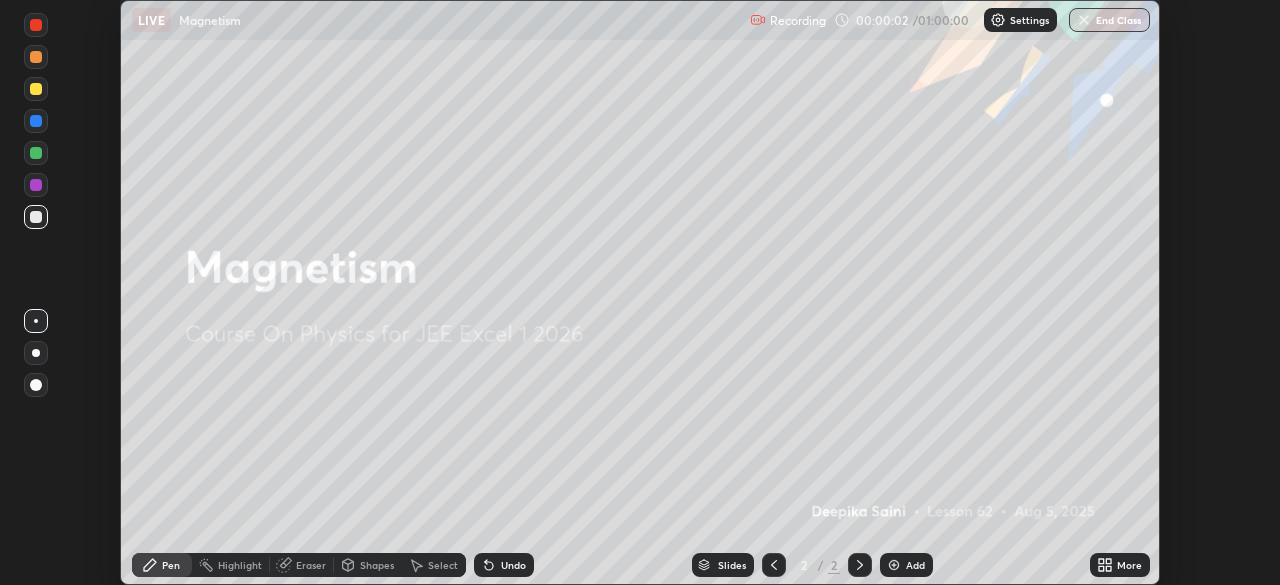 click on "More" at bounding box center [1120, 565] 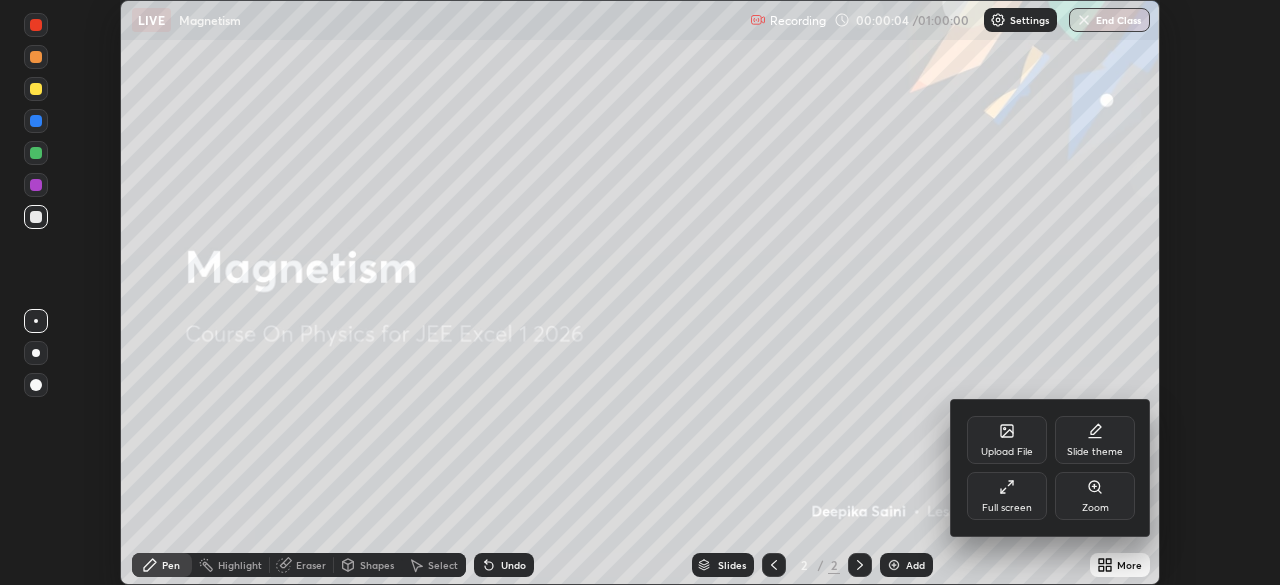 click on "Upload File" at bounding box center [1007, 440] 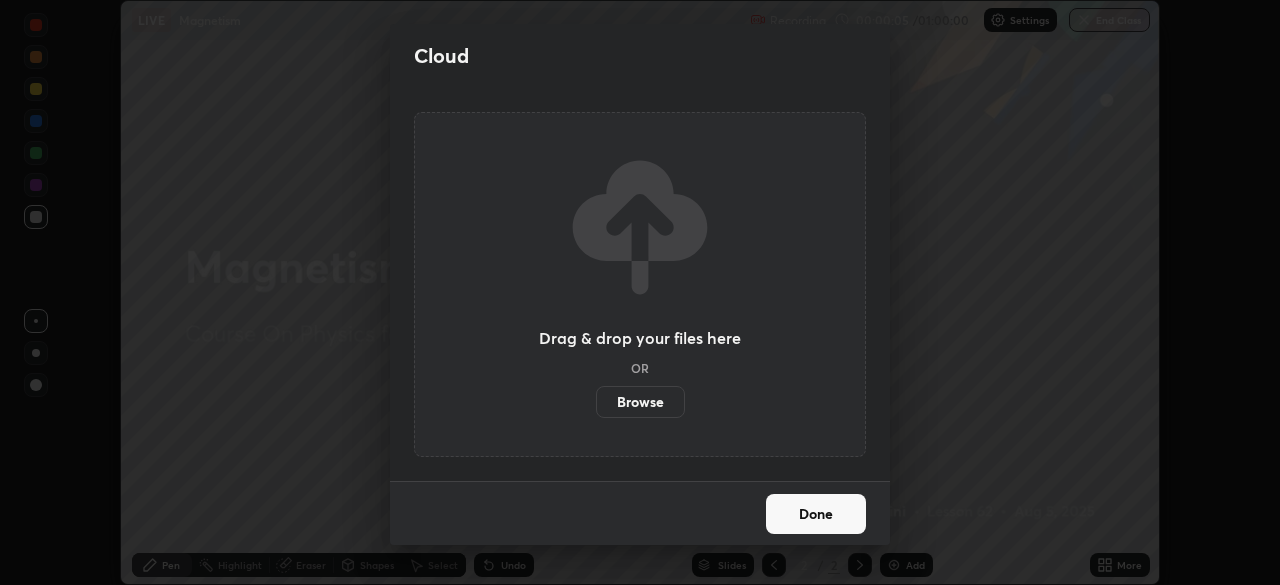 click on "Browse" at bounding box center (640, 402) 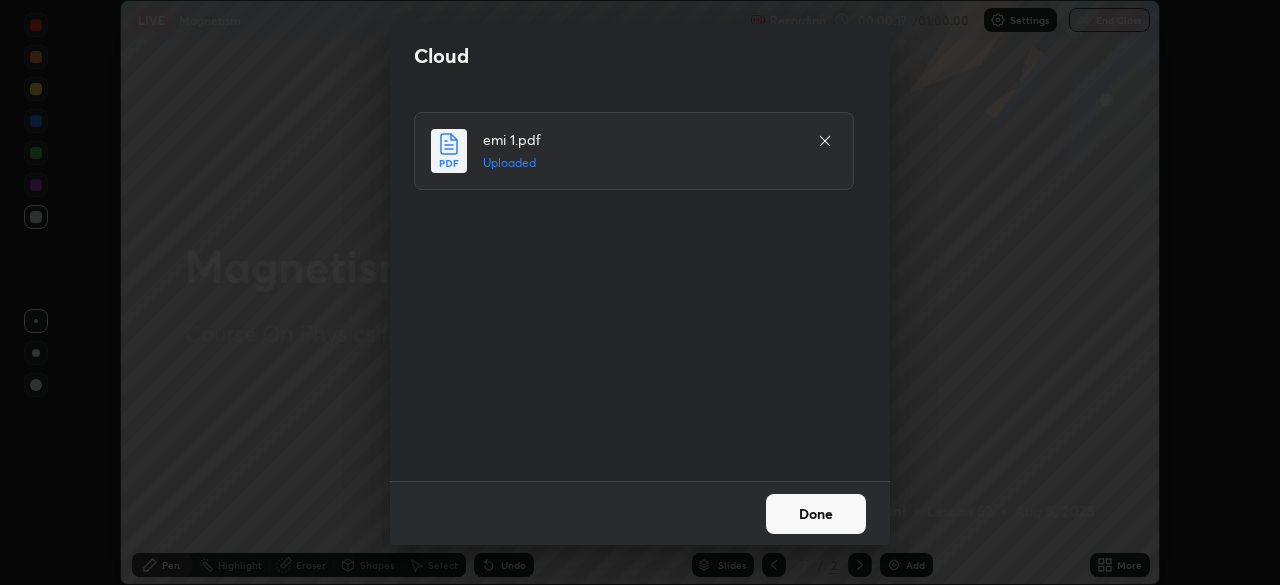 click on "Done" at bounding box center [816, 514] 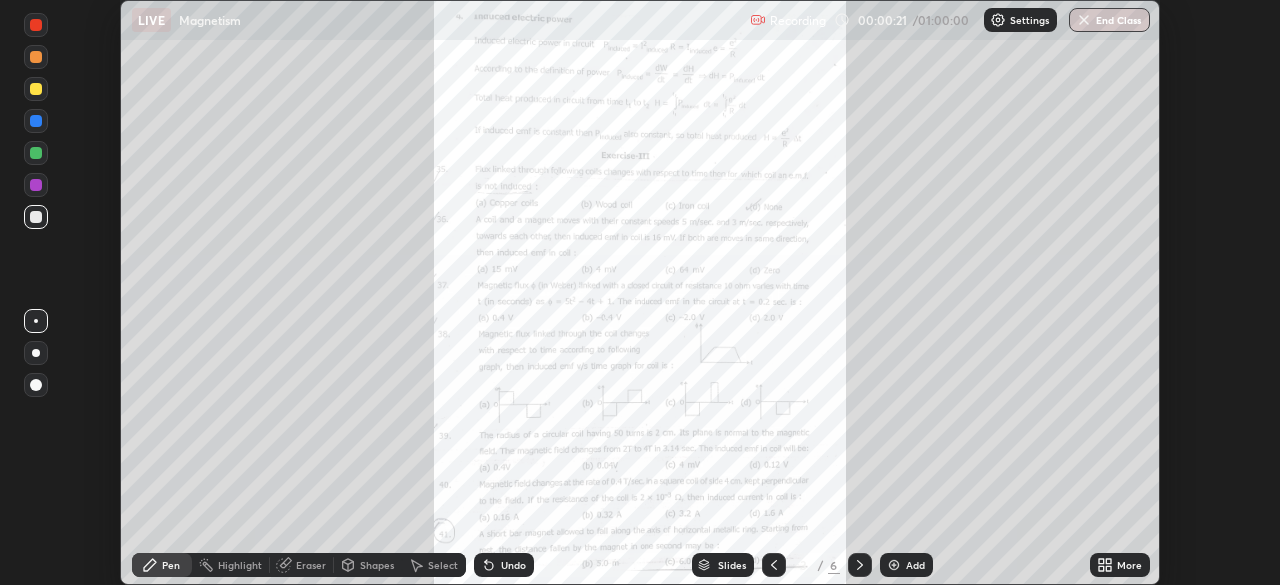 click at bounding box center [860, 565] 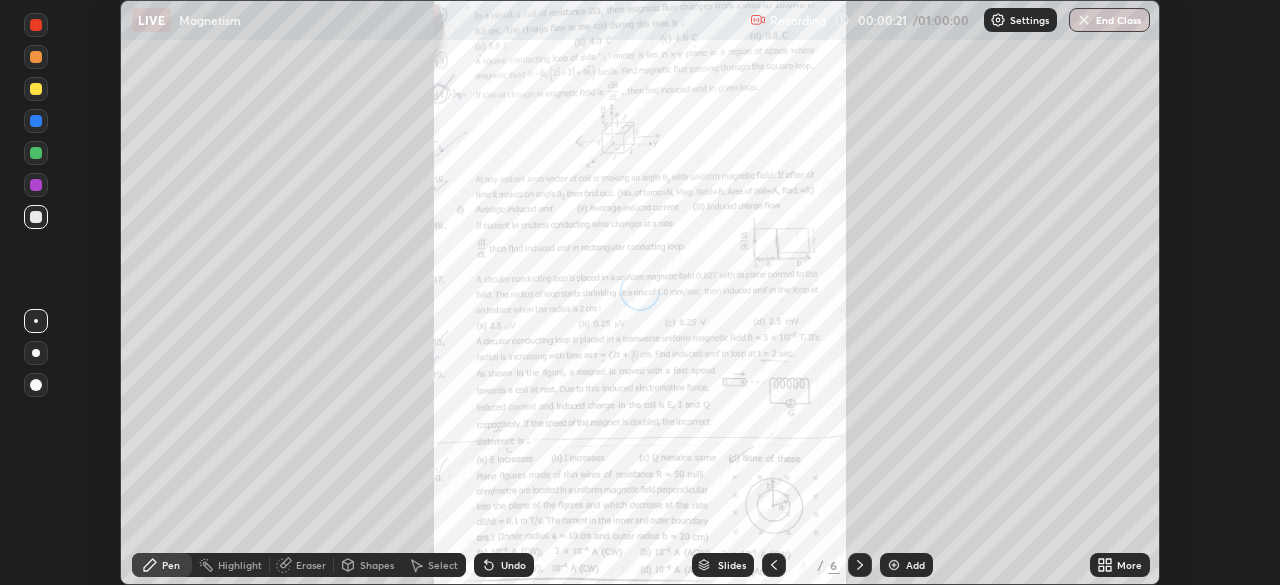 click 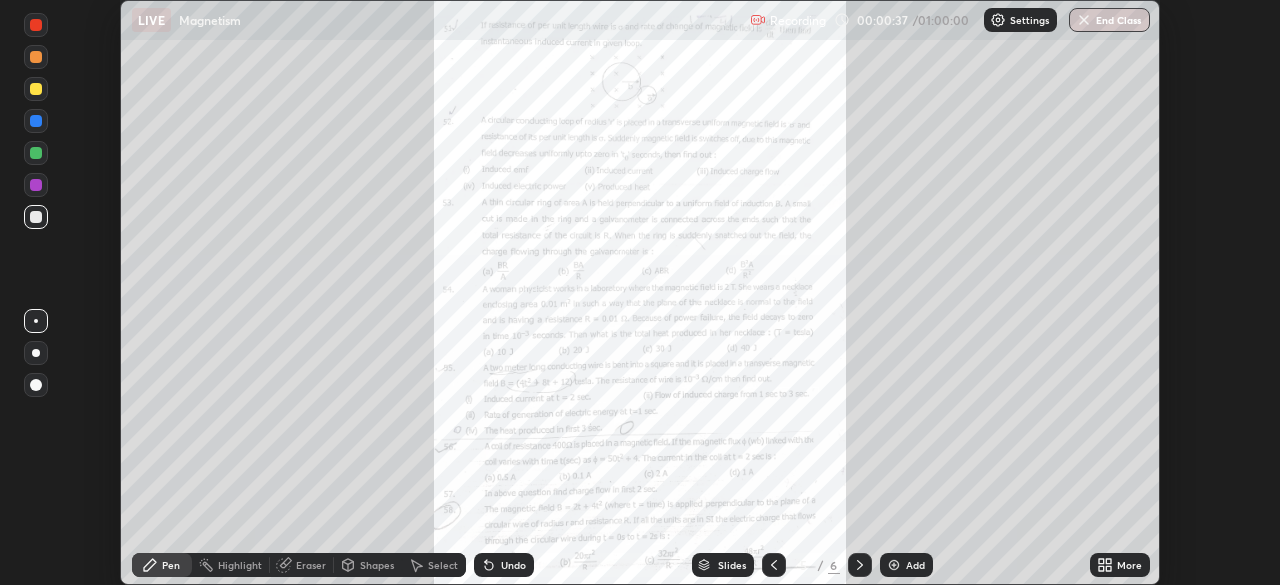 click on "More" at bounding box center (1129, 565) 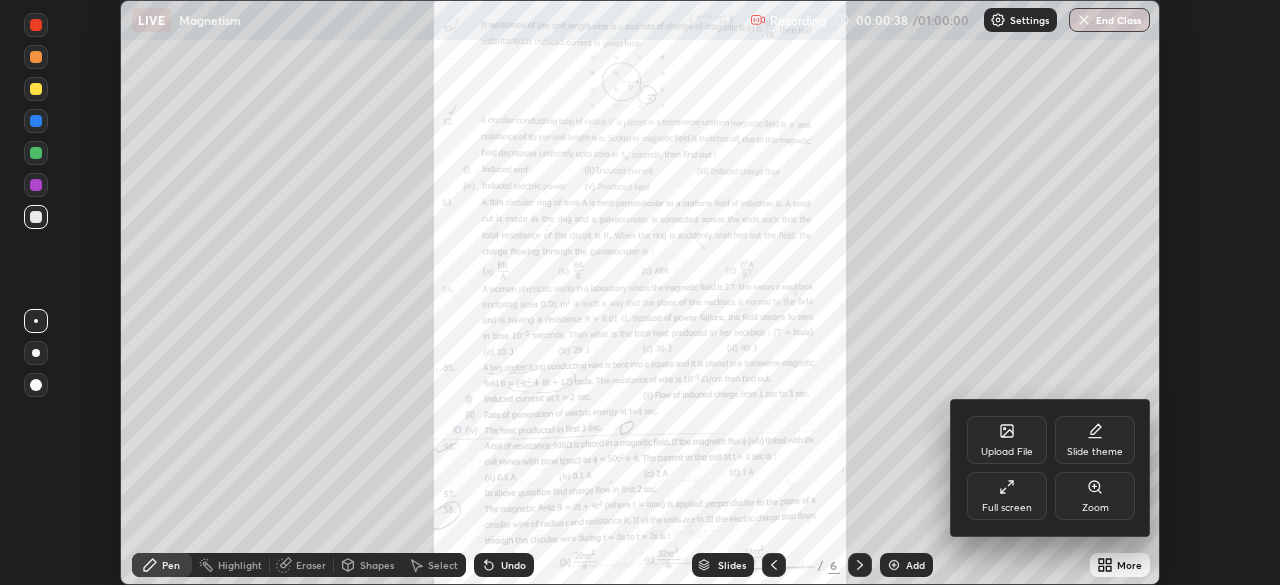 click on "Zoom" at bounding box center [1095, 508] 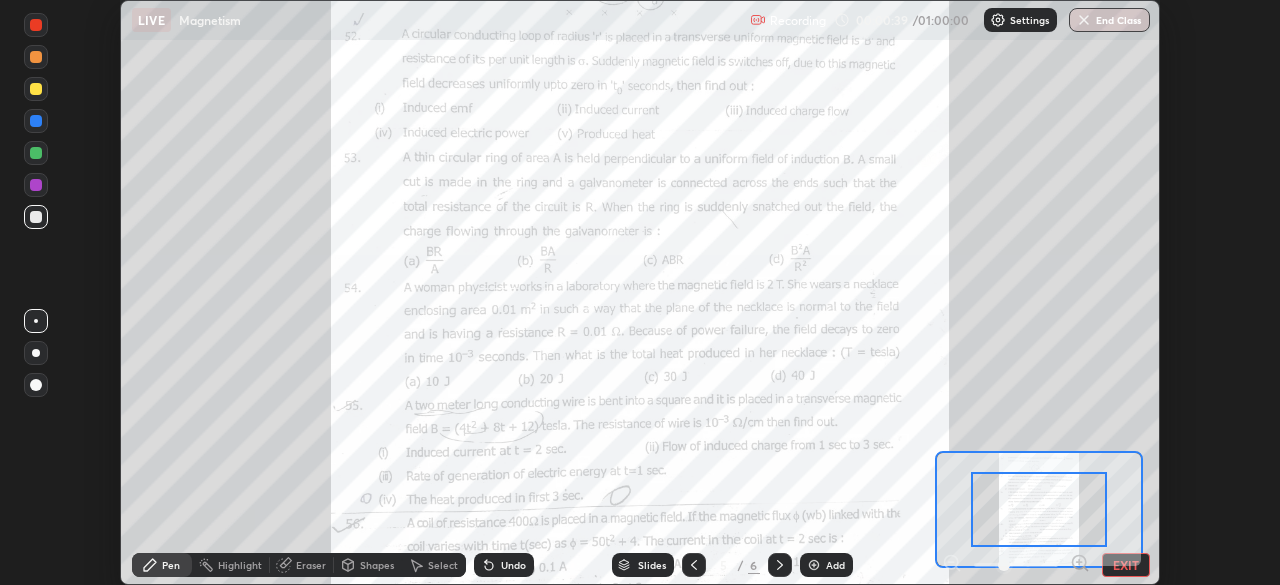 click 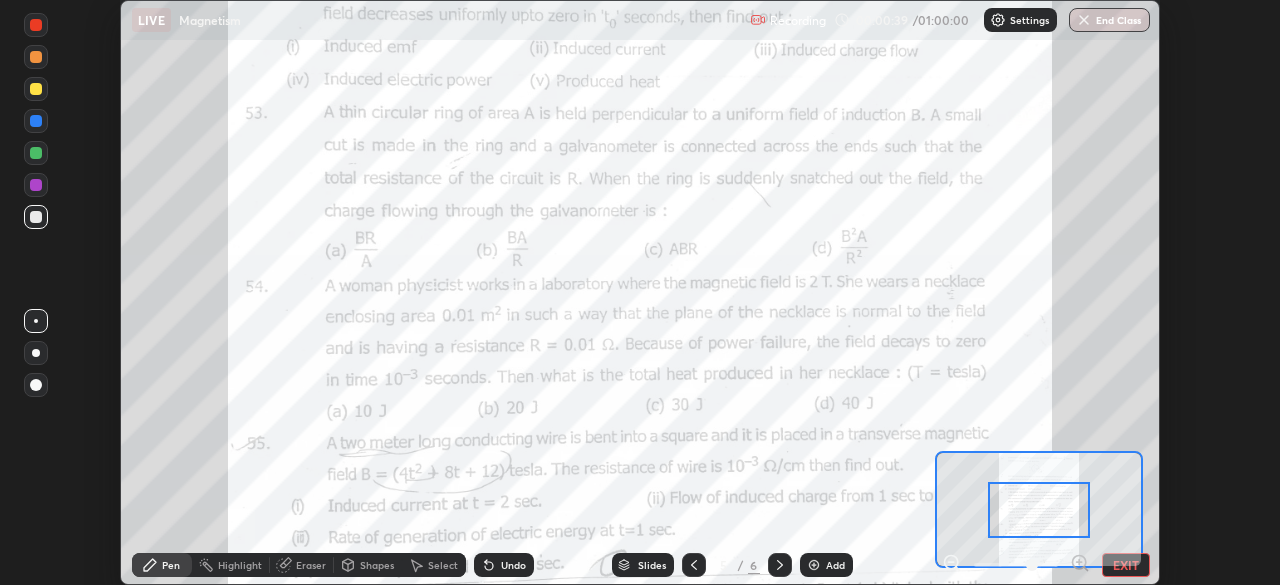 click 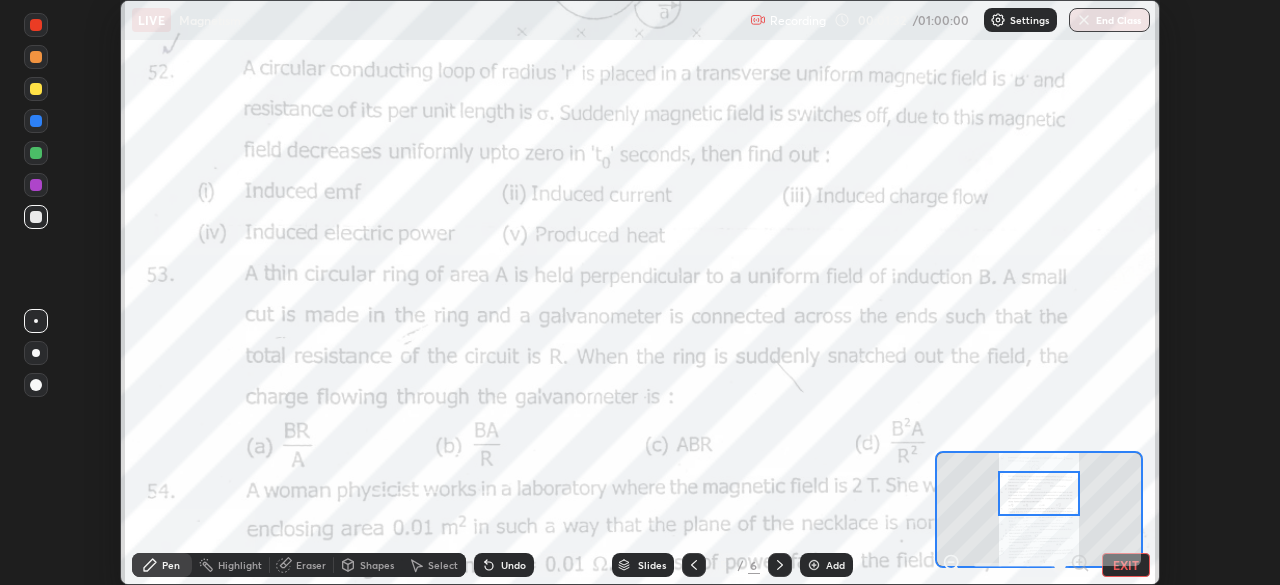 click at bounding box center [36, 353] 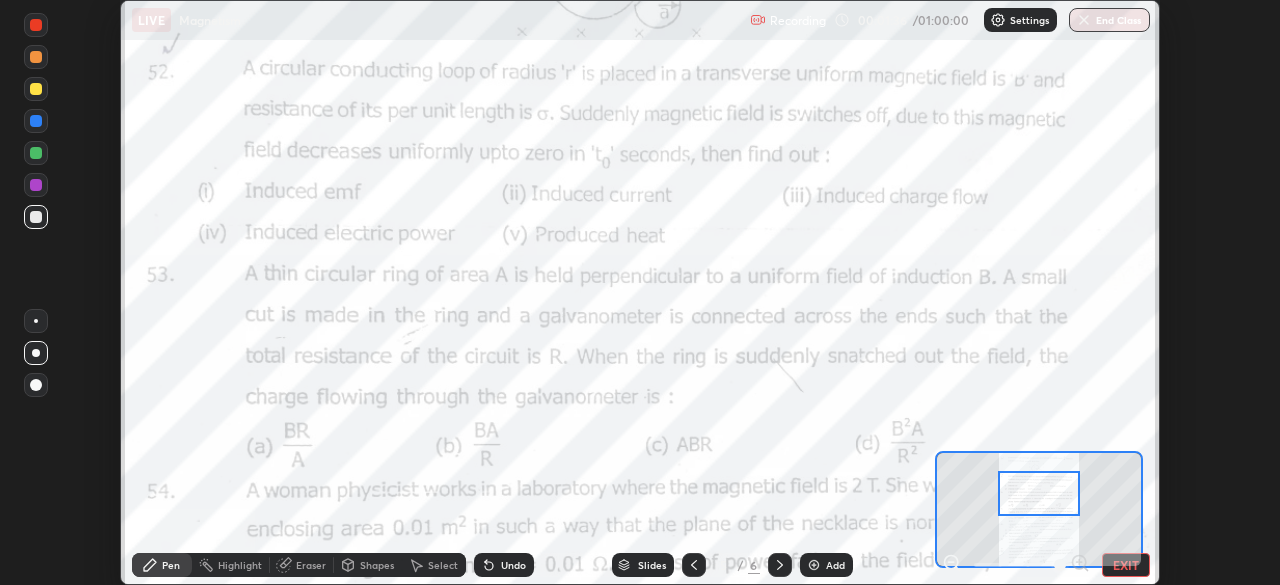 click at bounding box center [36, 89] 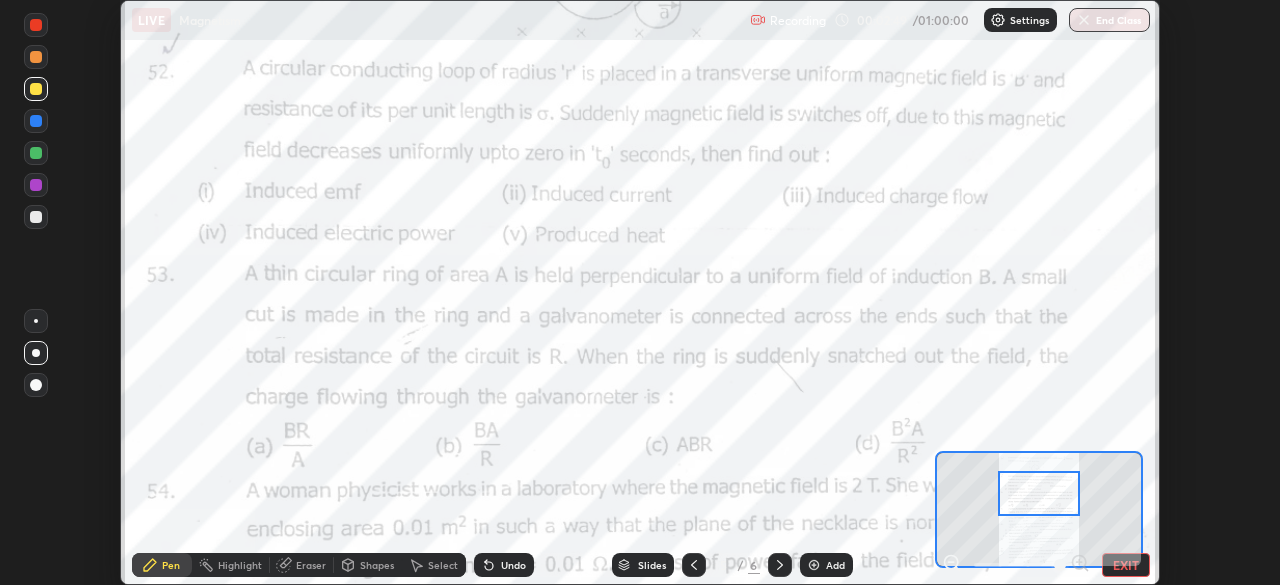 click at bounding box center (36, 153) 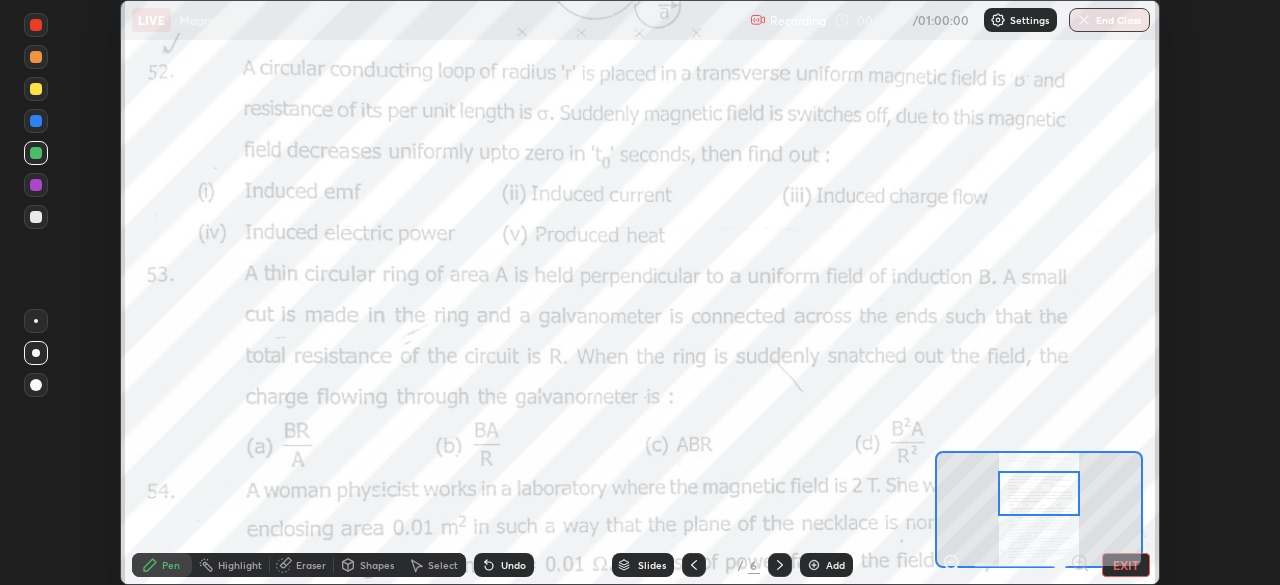 click on "Eraser" at bounding box center [311, 565] 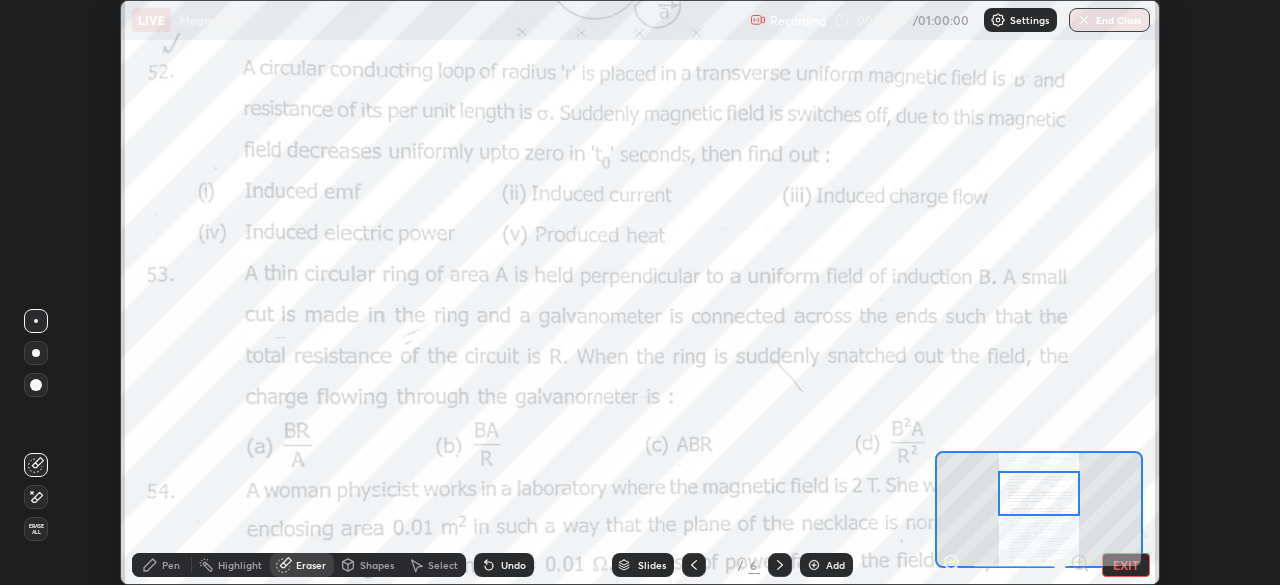 click on "Eraser" at bounding box center [311, 565] 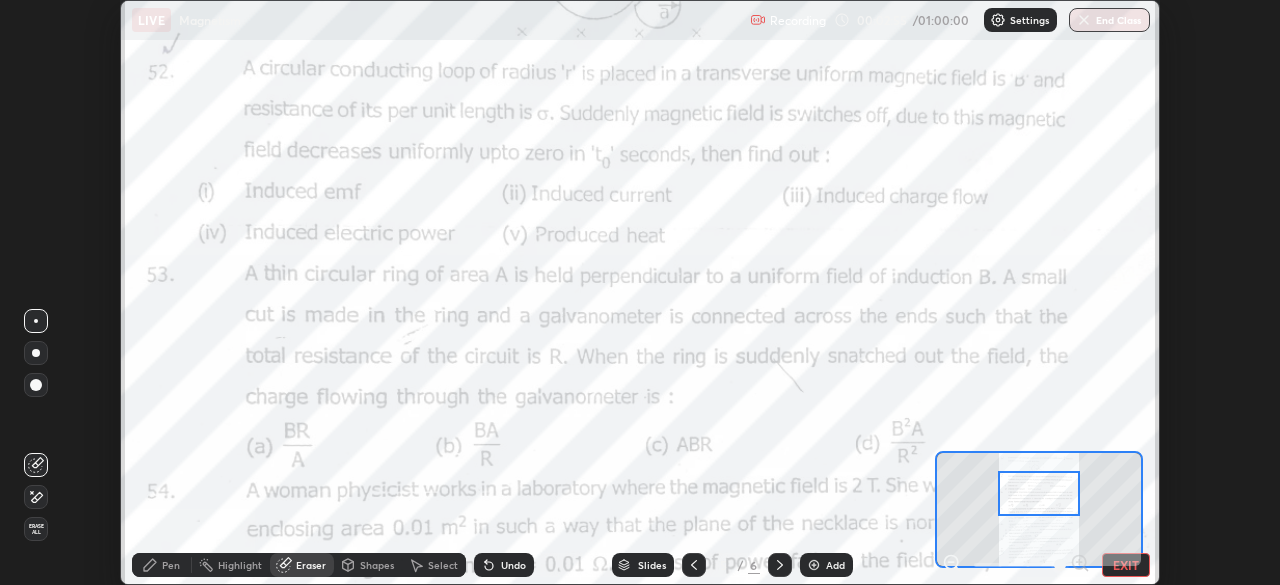click on "Erase all" at bounding box center [36, 529] 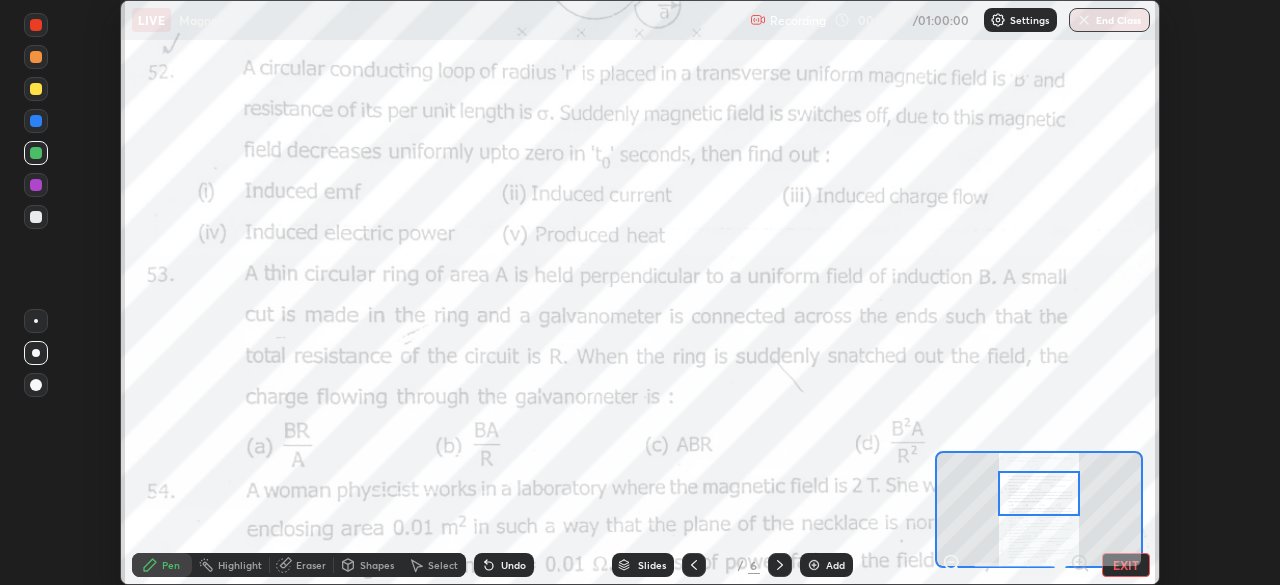 click at bounding box center [814, 565] 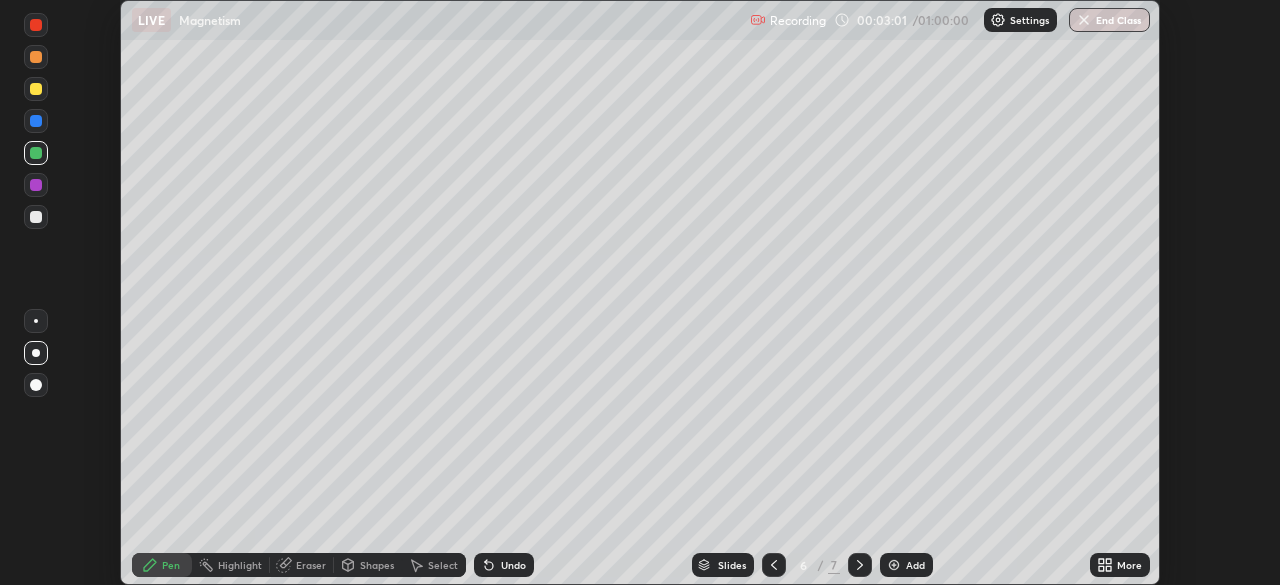 click at bounding box center [36, 353] 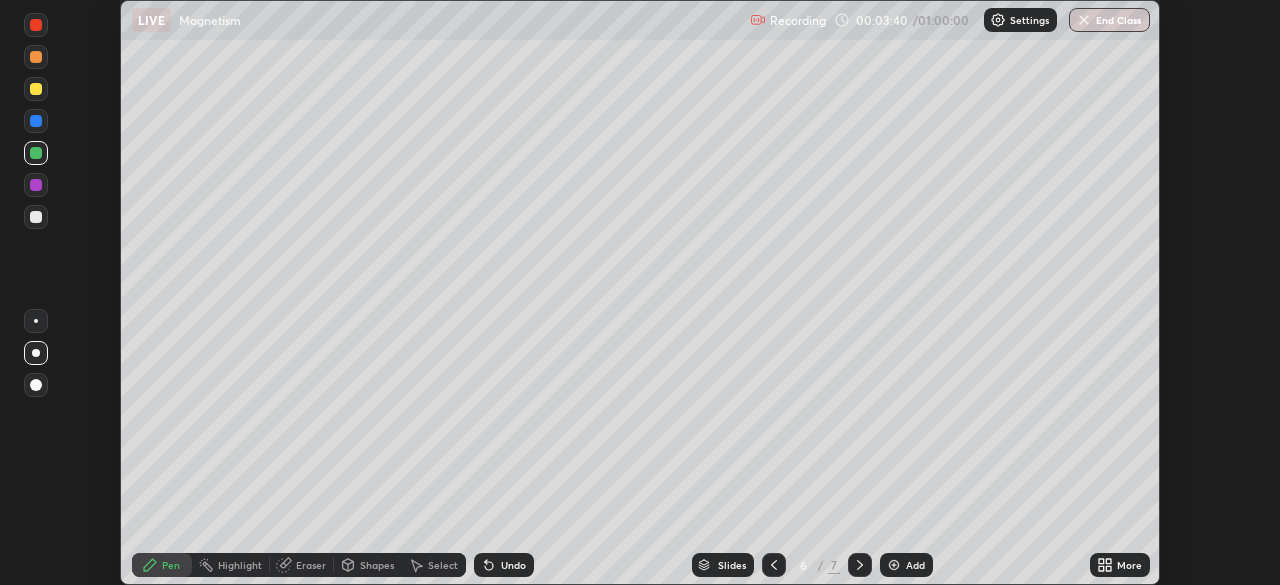 click at bounding box center (774, 565) 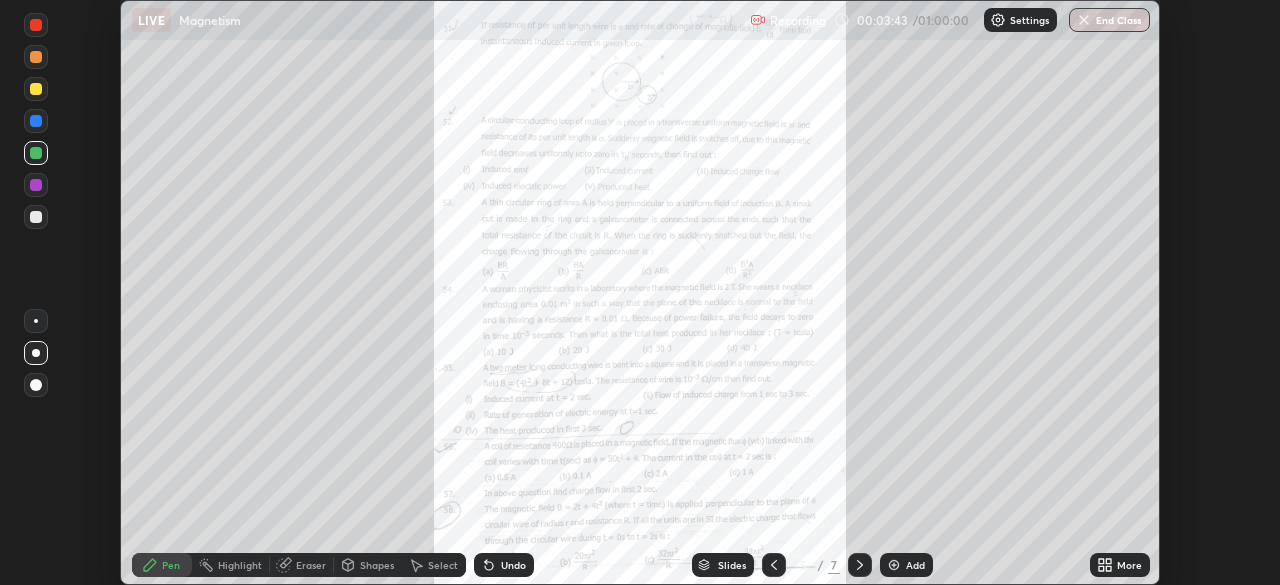click 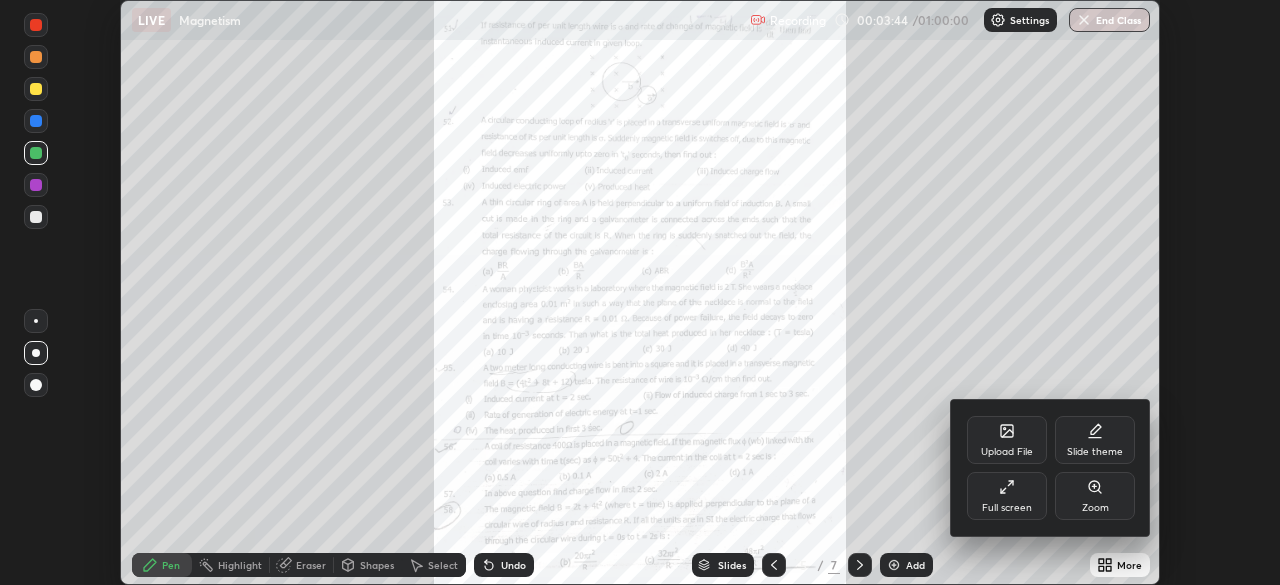 click on "Zoom" at bounding box center [1095, 508] 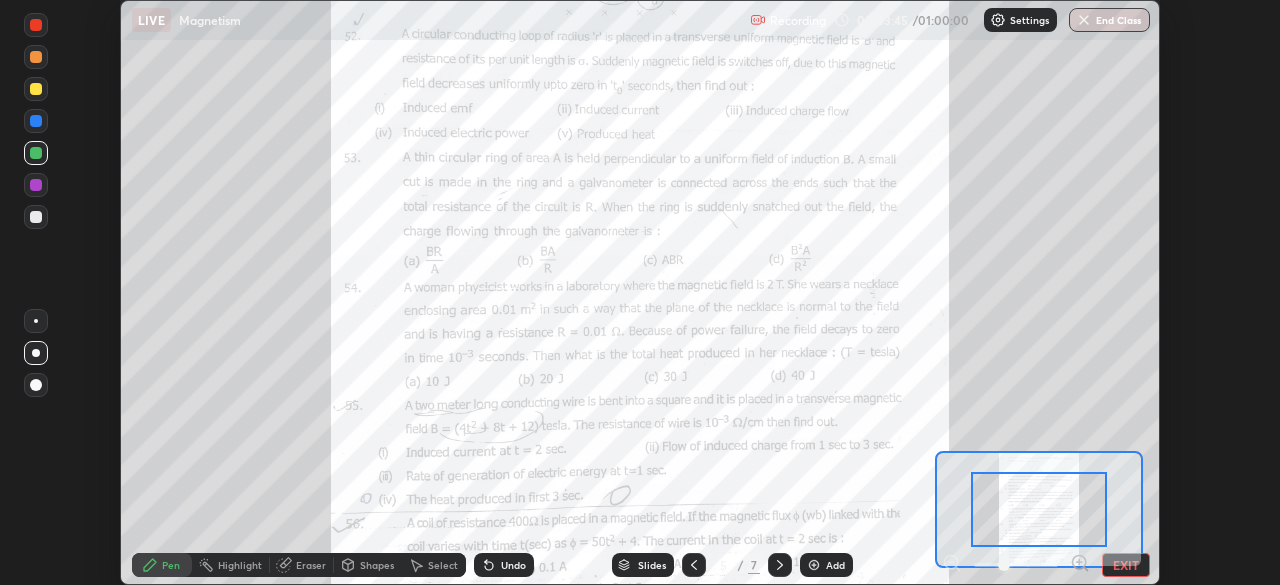 click 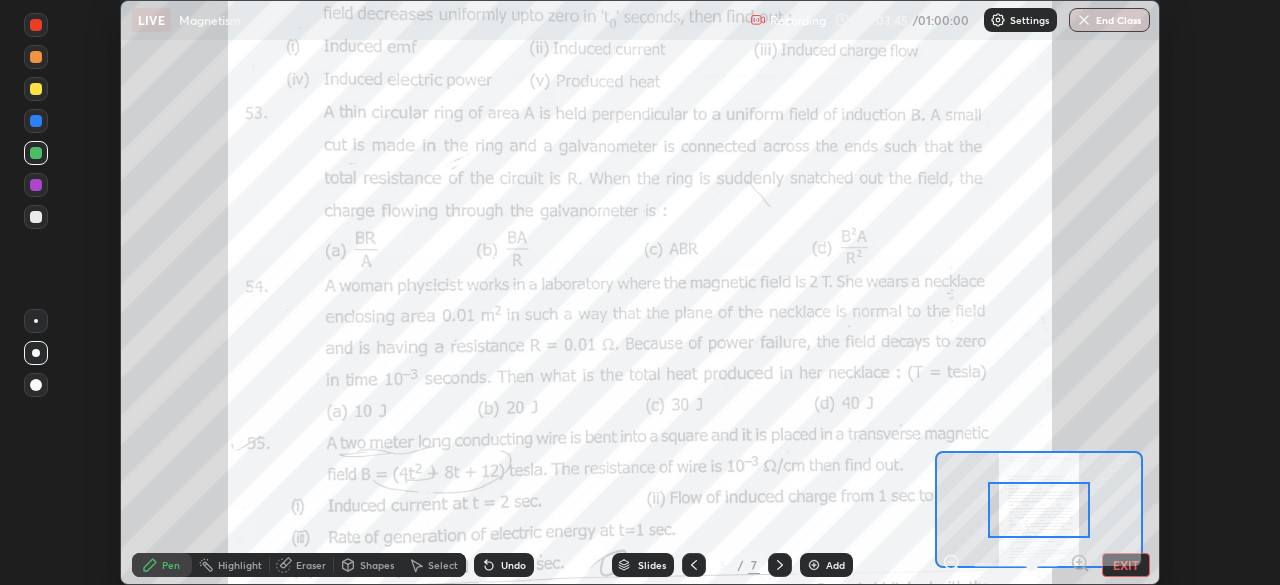 click 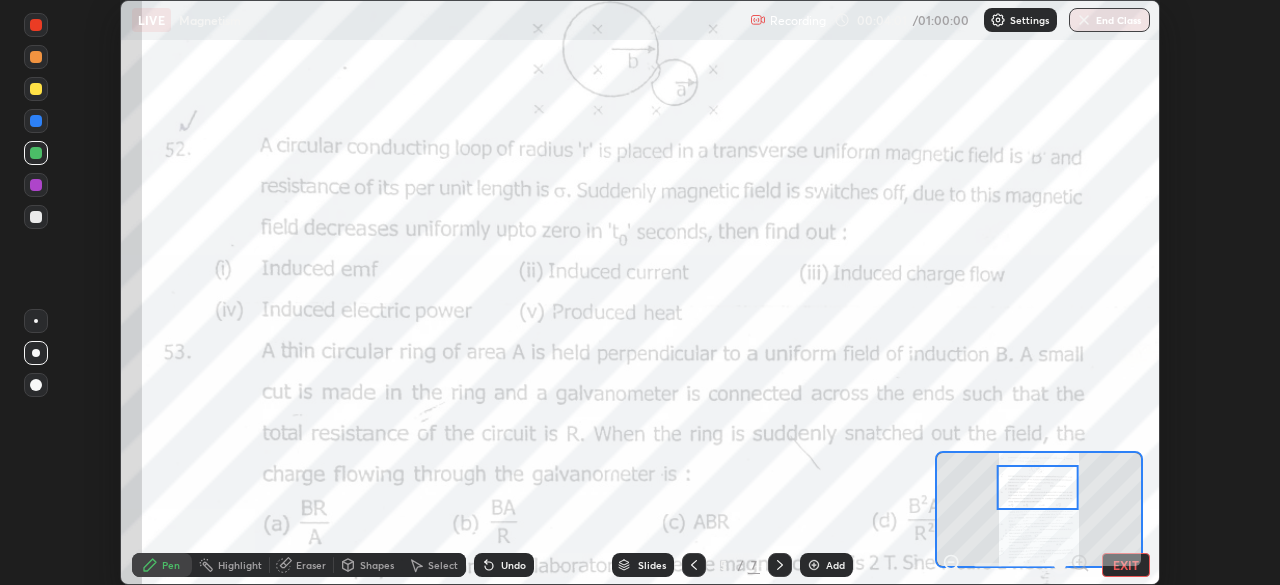click at bounding box center (780, 565) 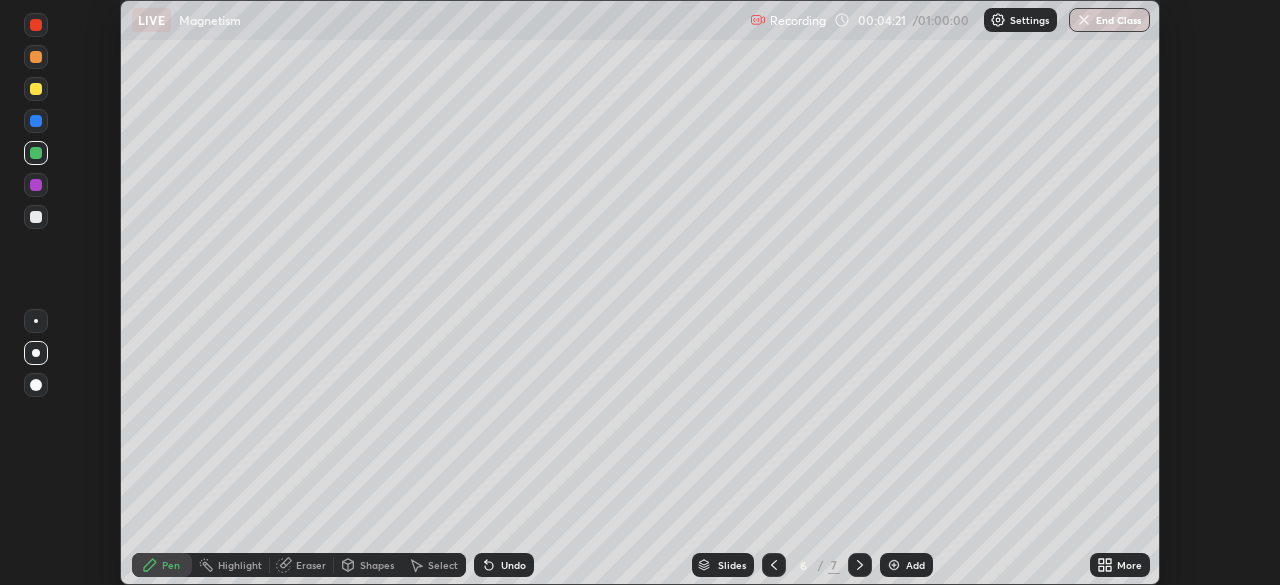click at bounding box center (774, 565) 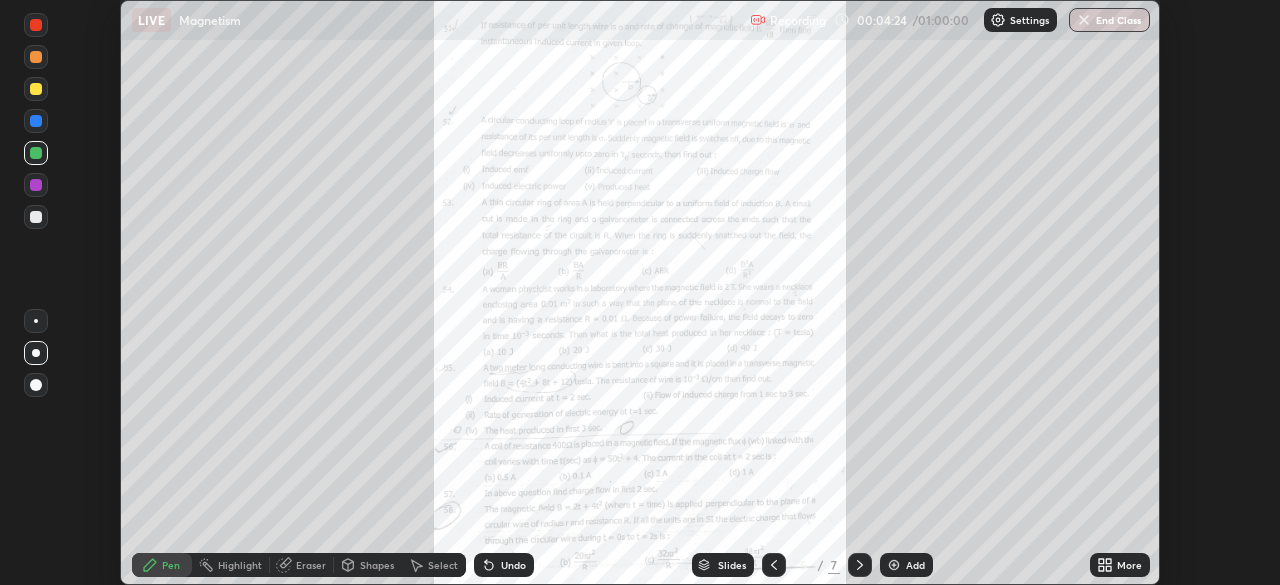 click 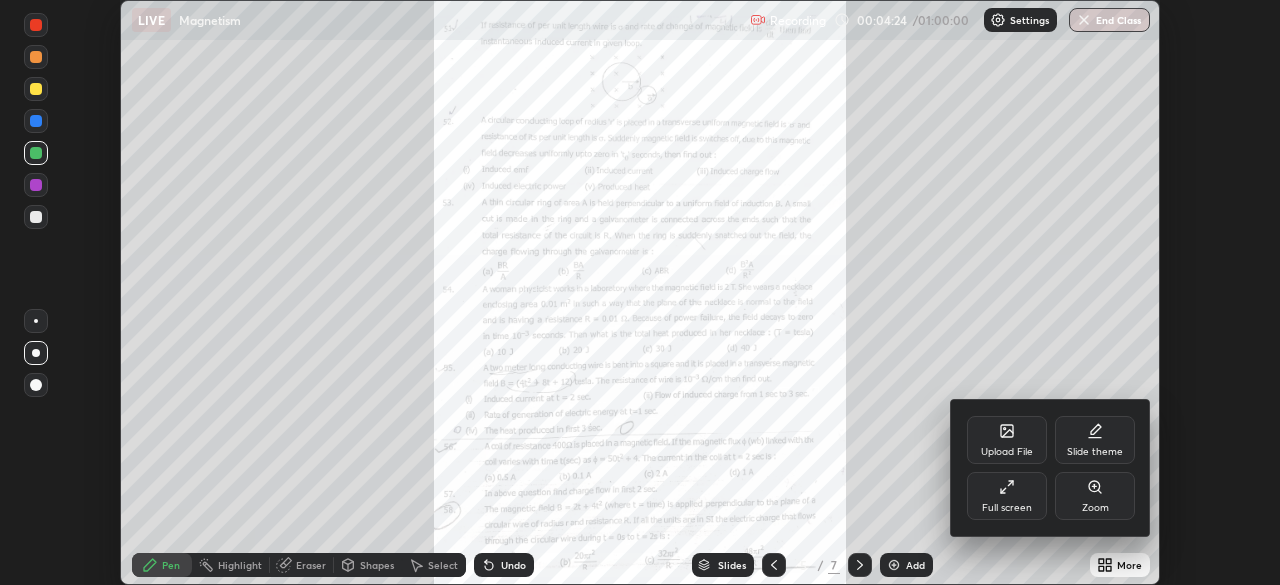 click on "Zoom" at bounding box center (1095, 508) 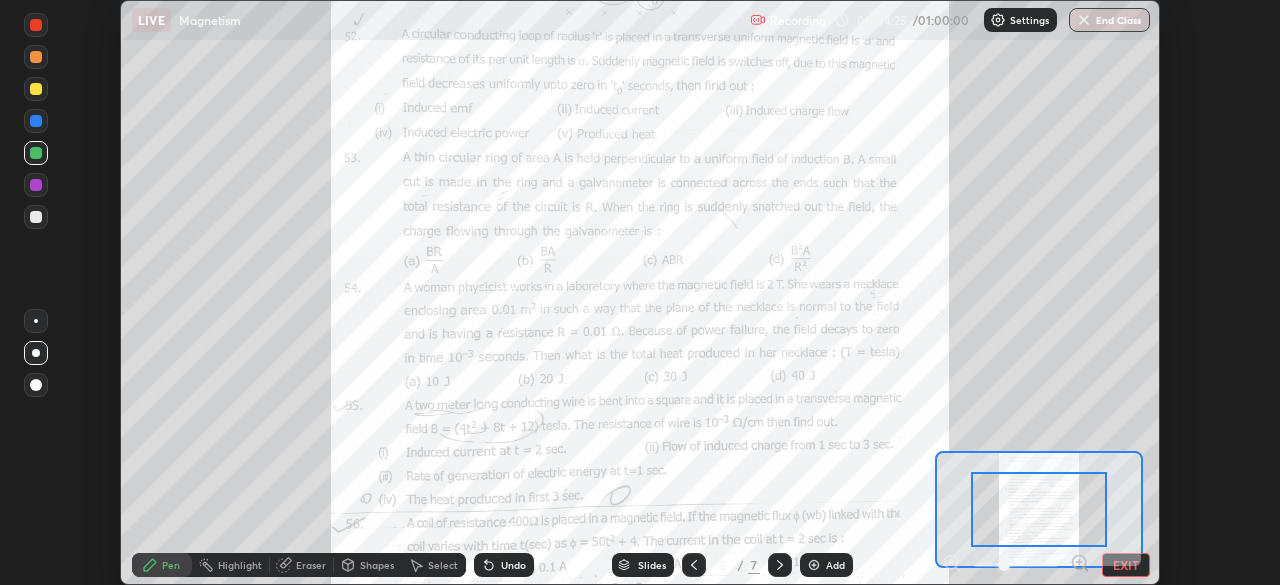 click 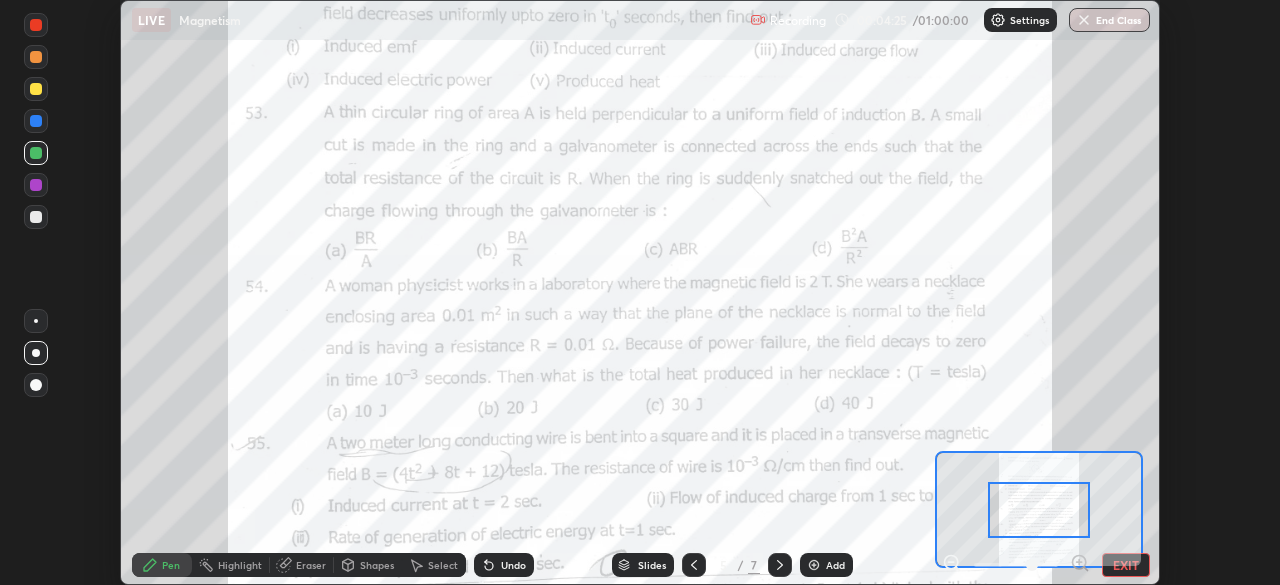 click 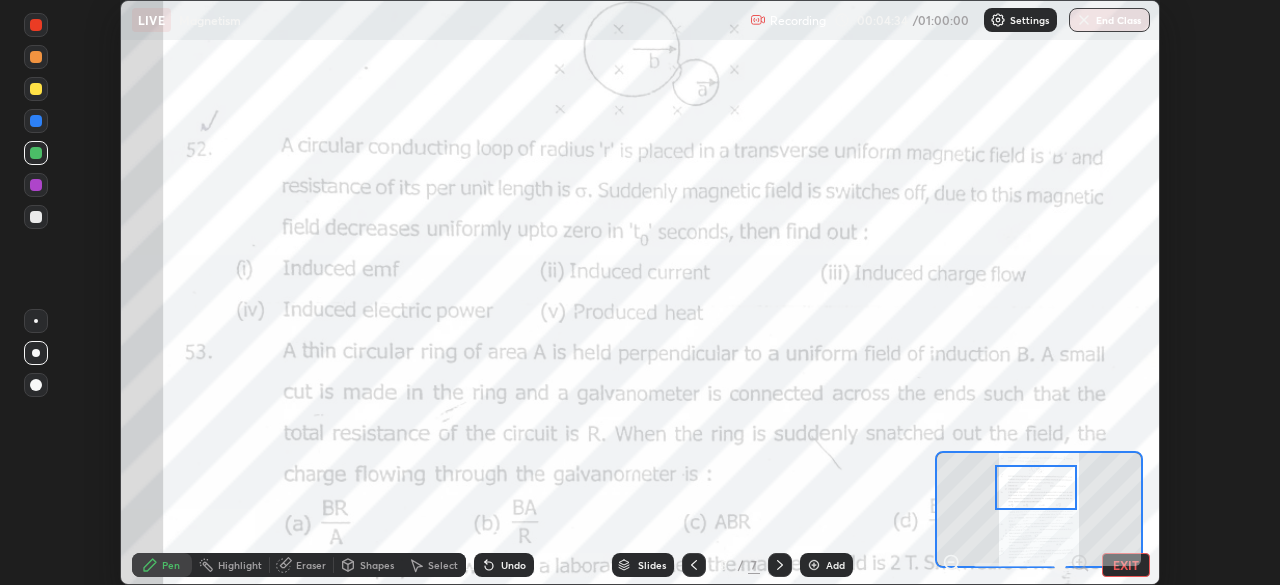 click 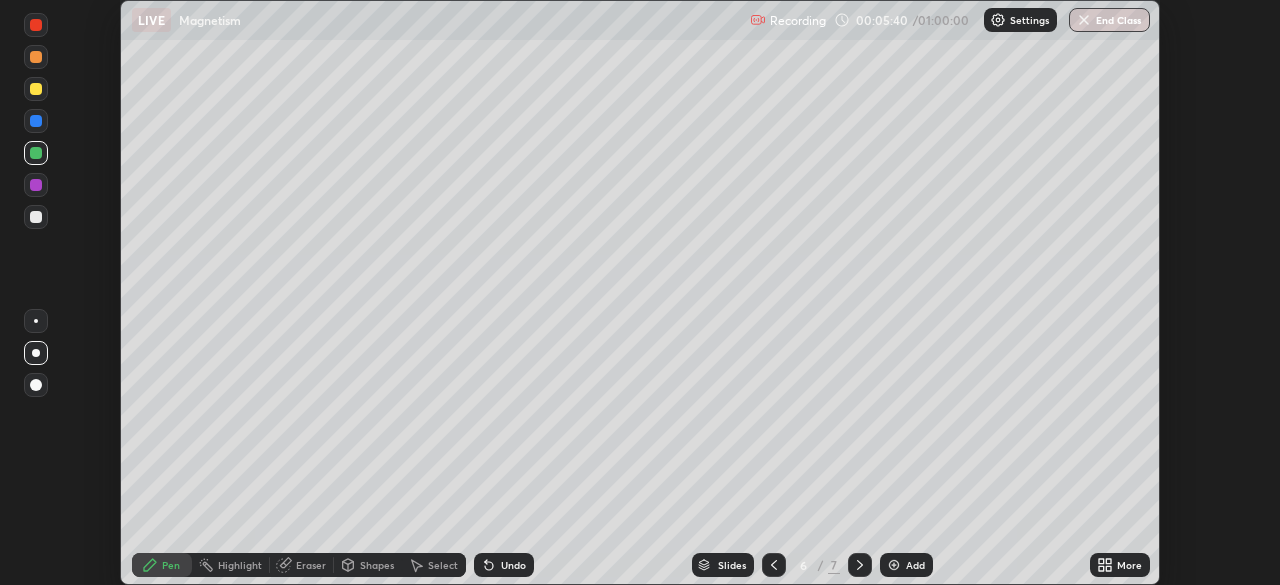 click 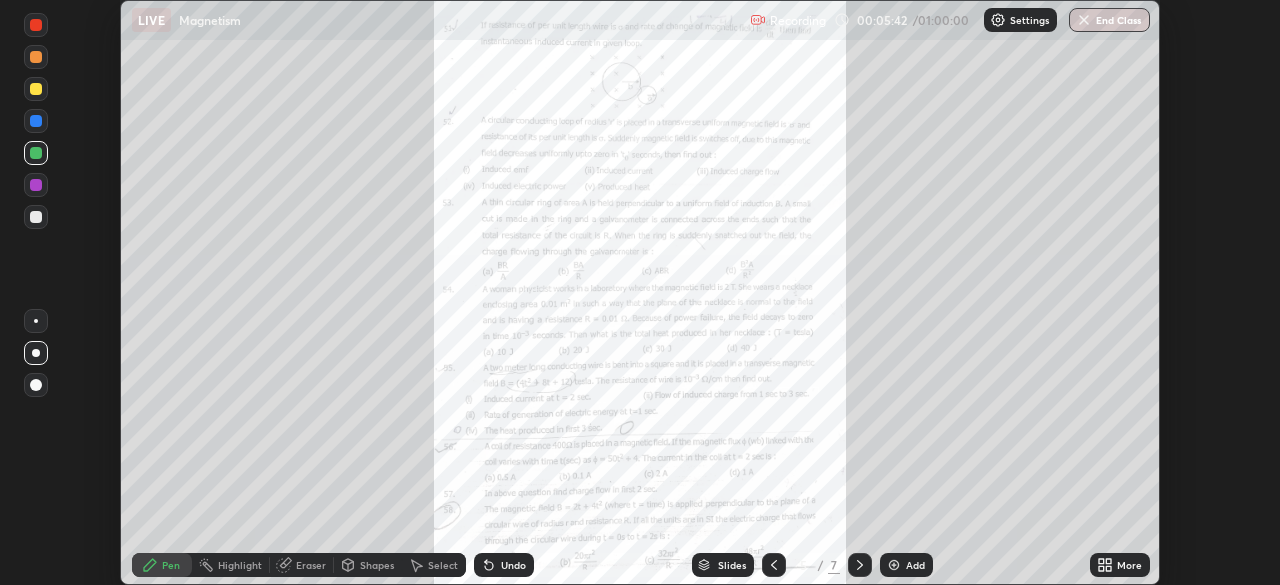 click 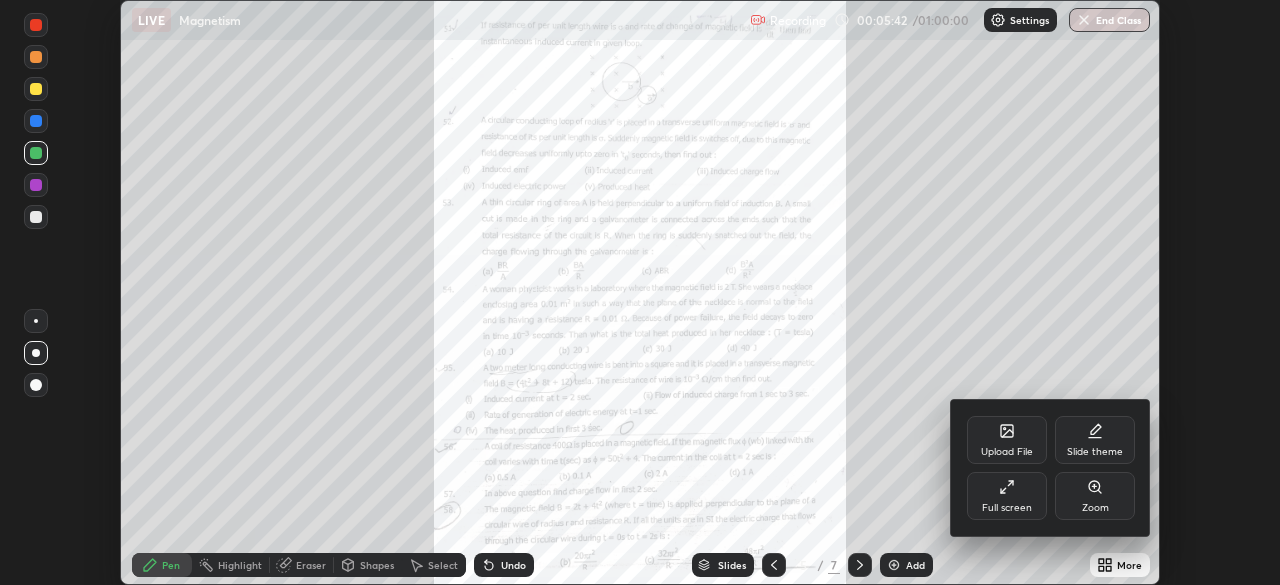 click on "Zoom" at bounding box center (1095, 508) 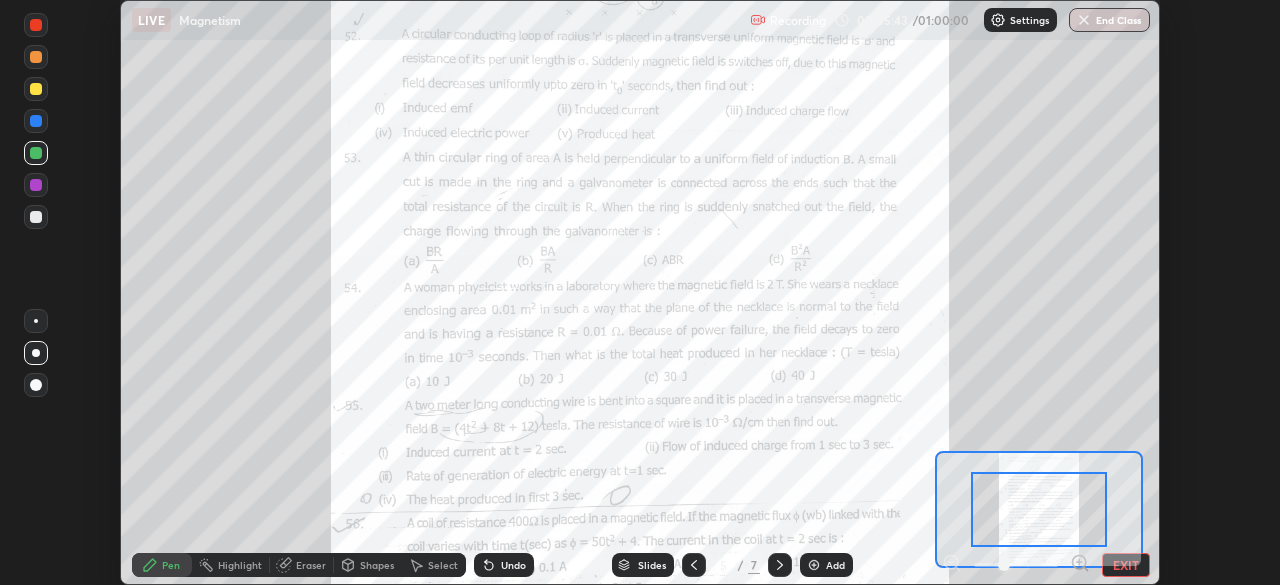 click 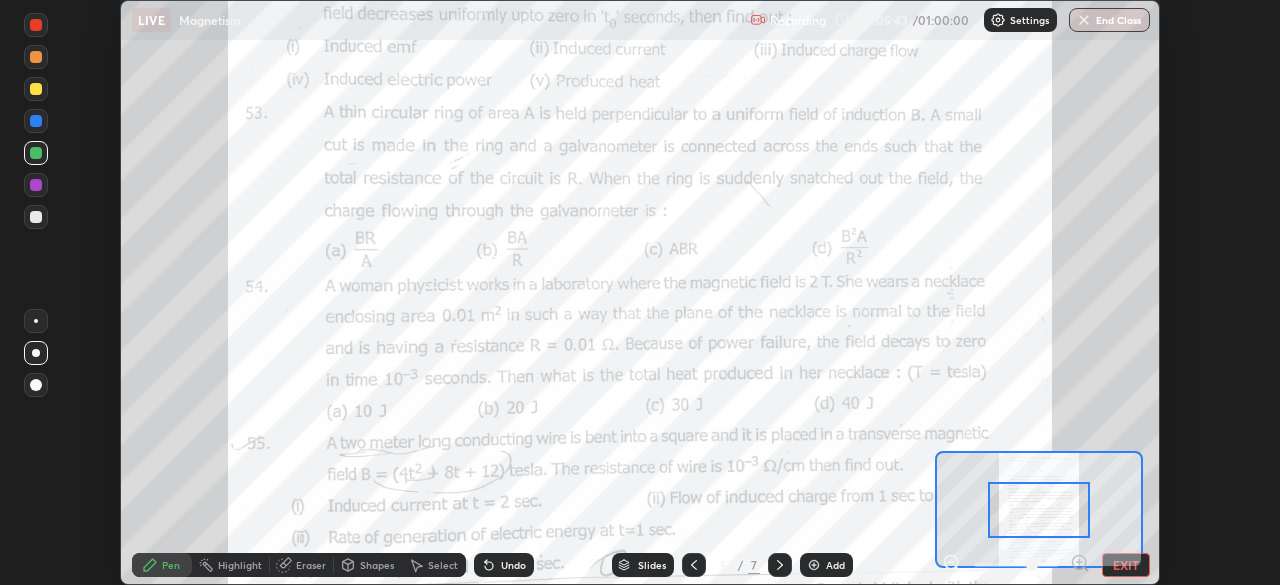 click 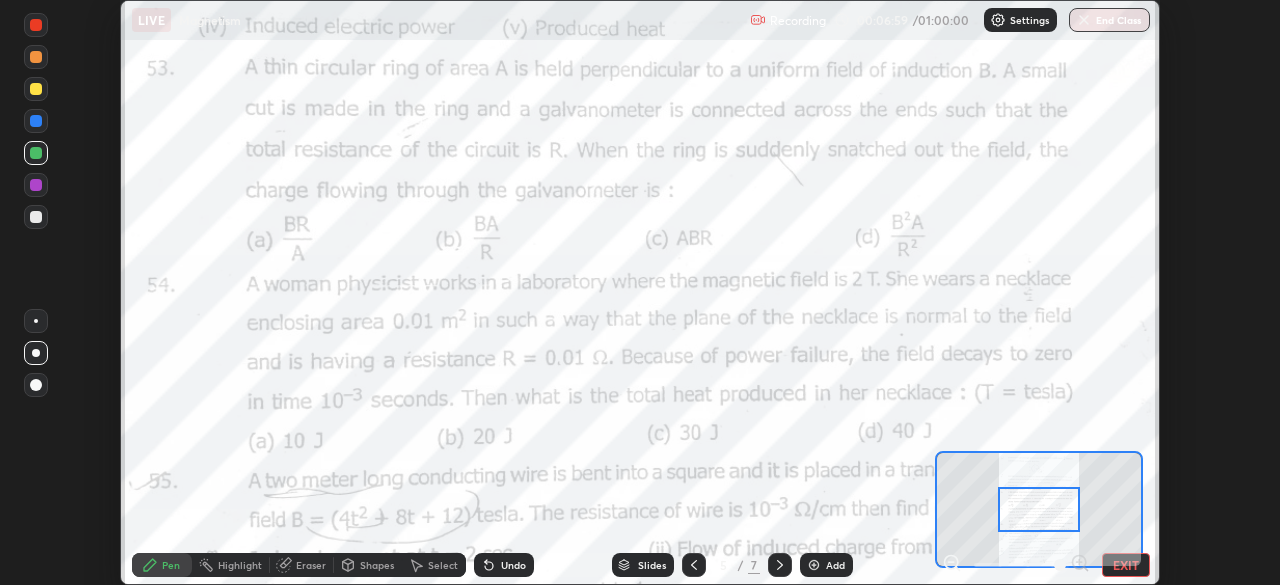 click 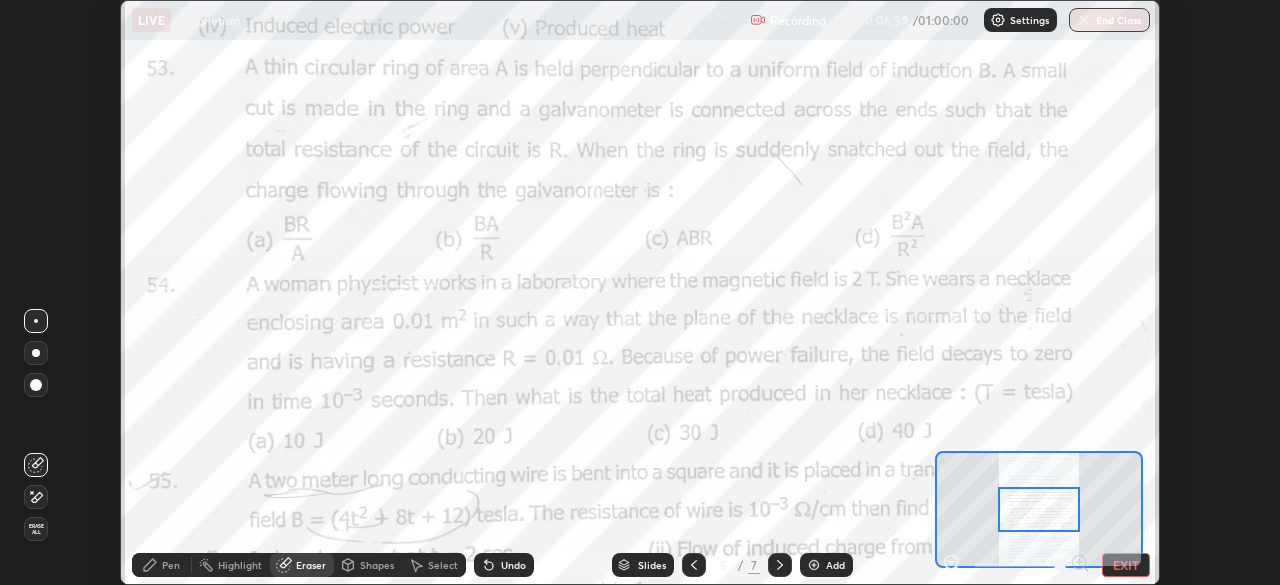 click 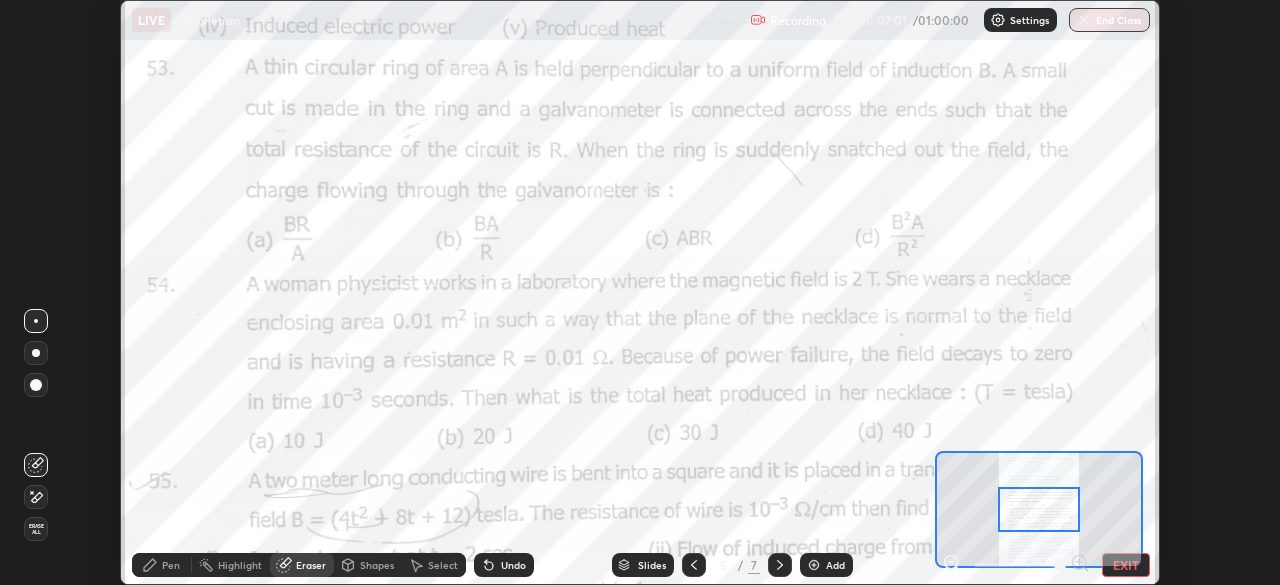 click on "Erase all" at bounding box center [36, 529] 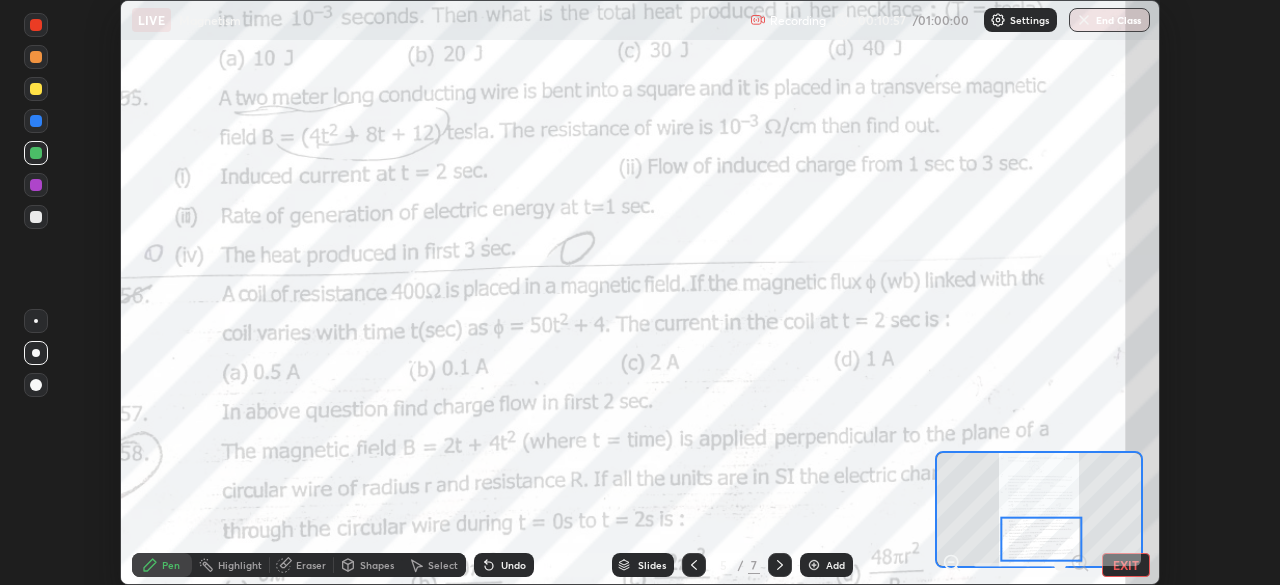 click at bounding box center (814, 565) 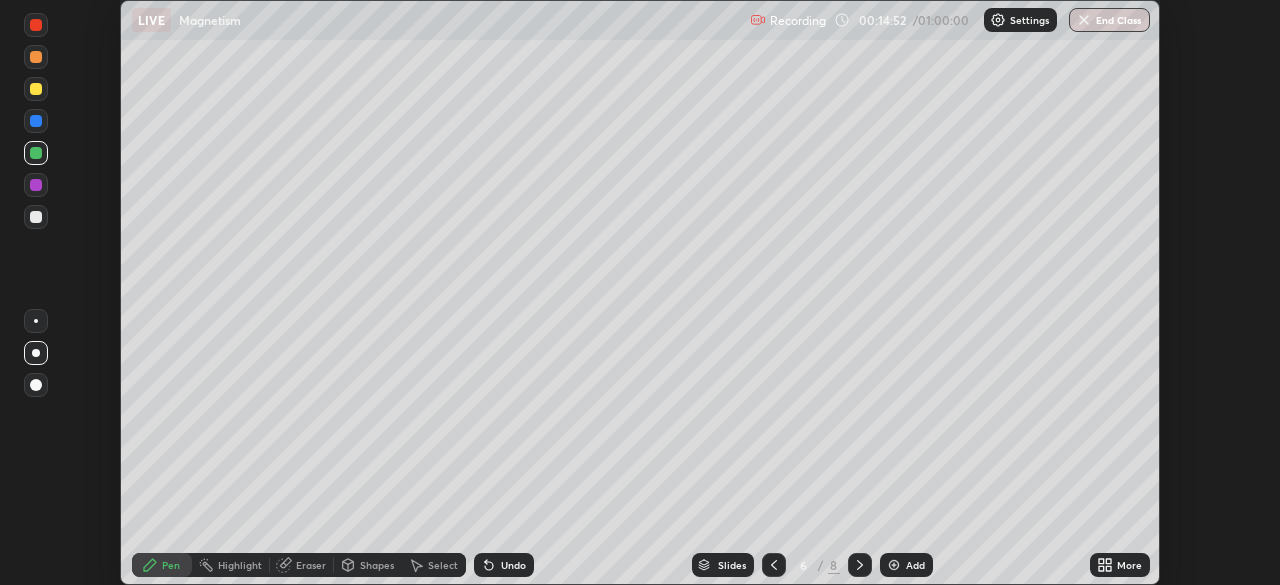 click 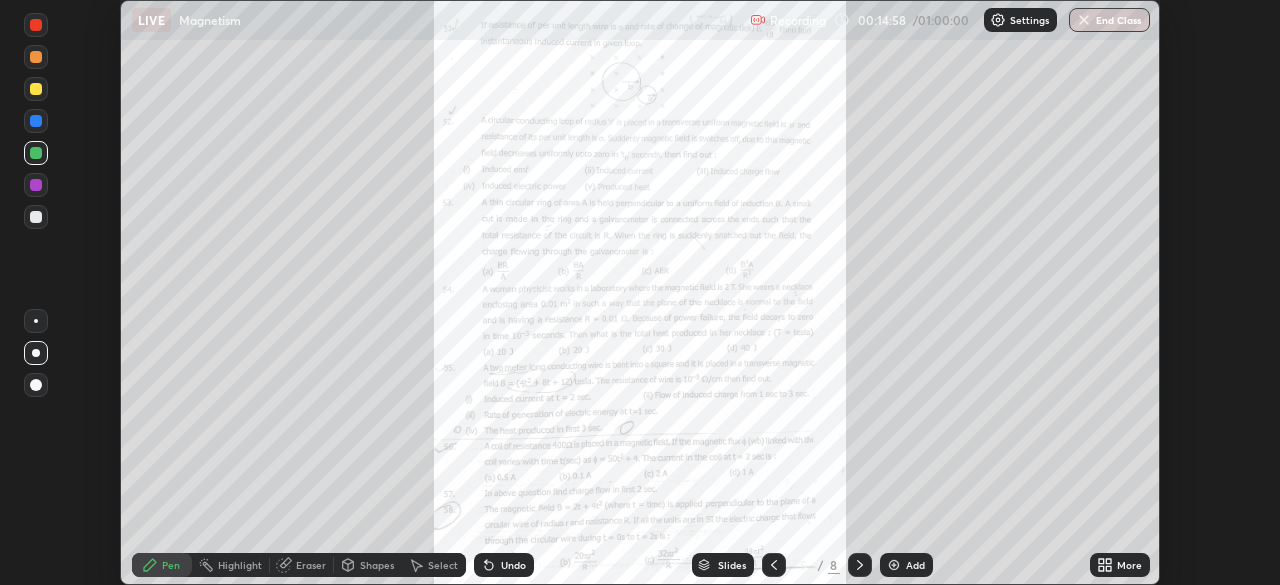 click 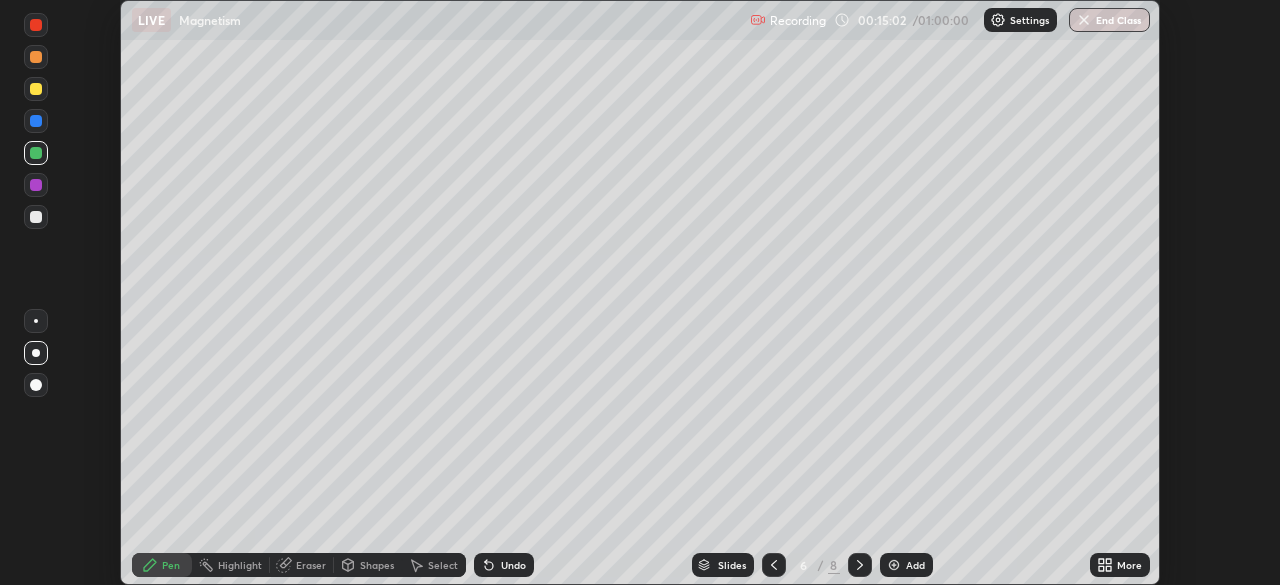 click at bounding box center [894, 565] 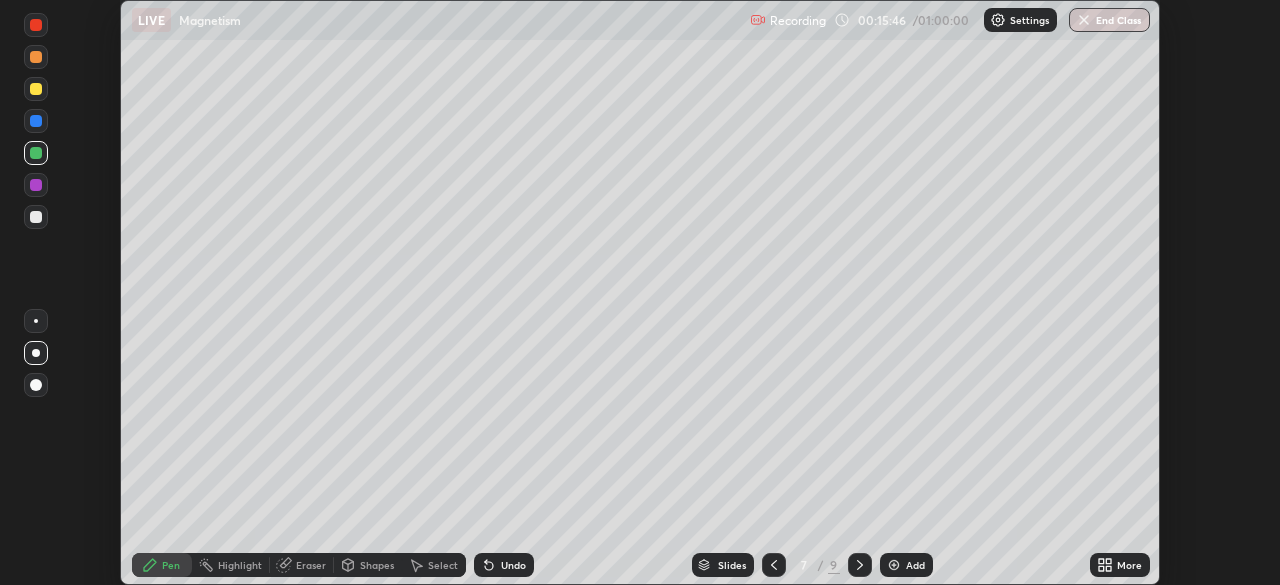 click 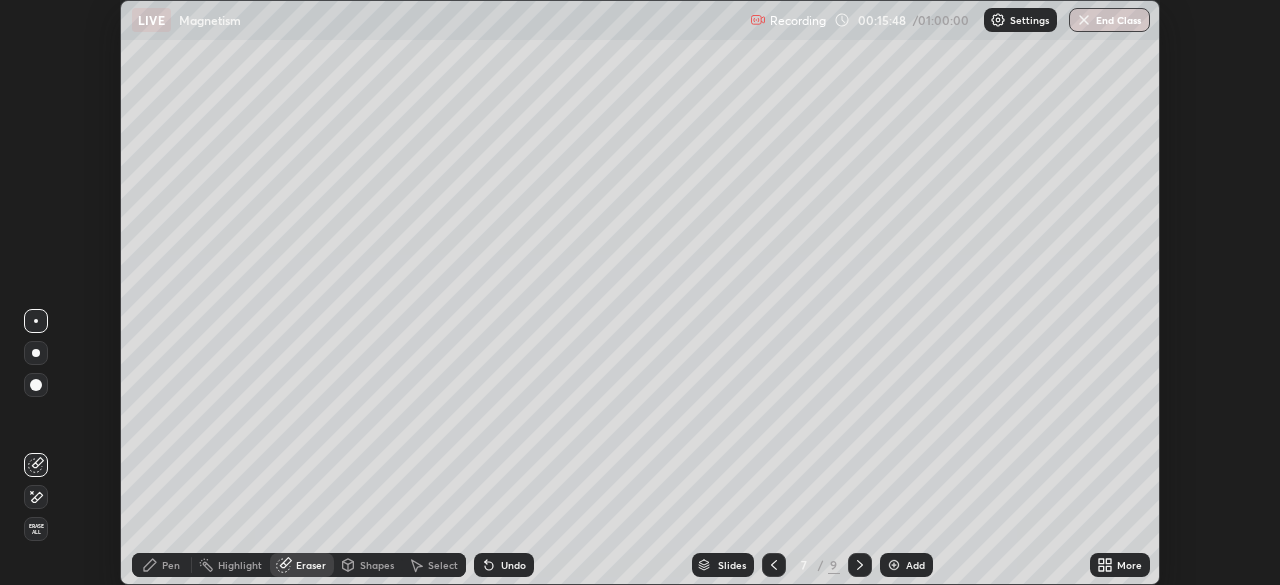 click on "Pen" at bounding box center (162, 565) 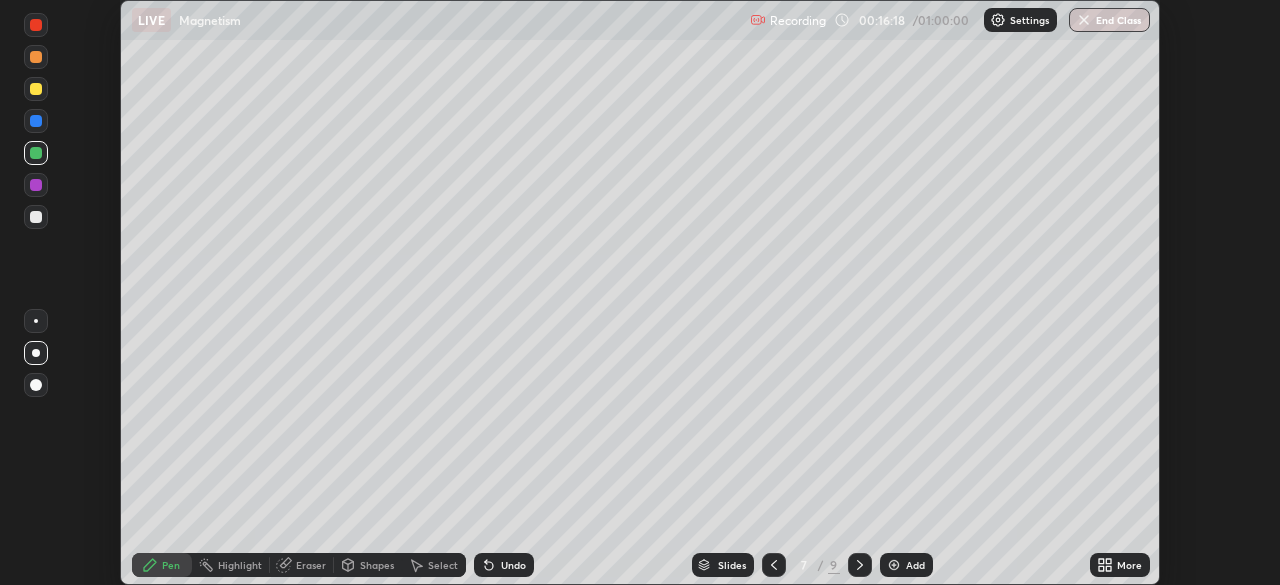 click 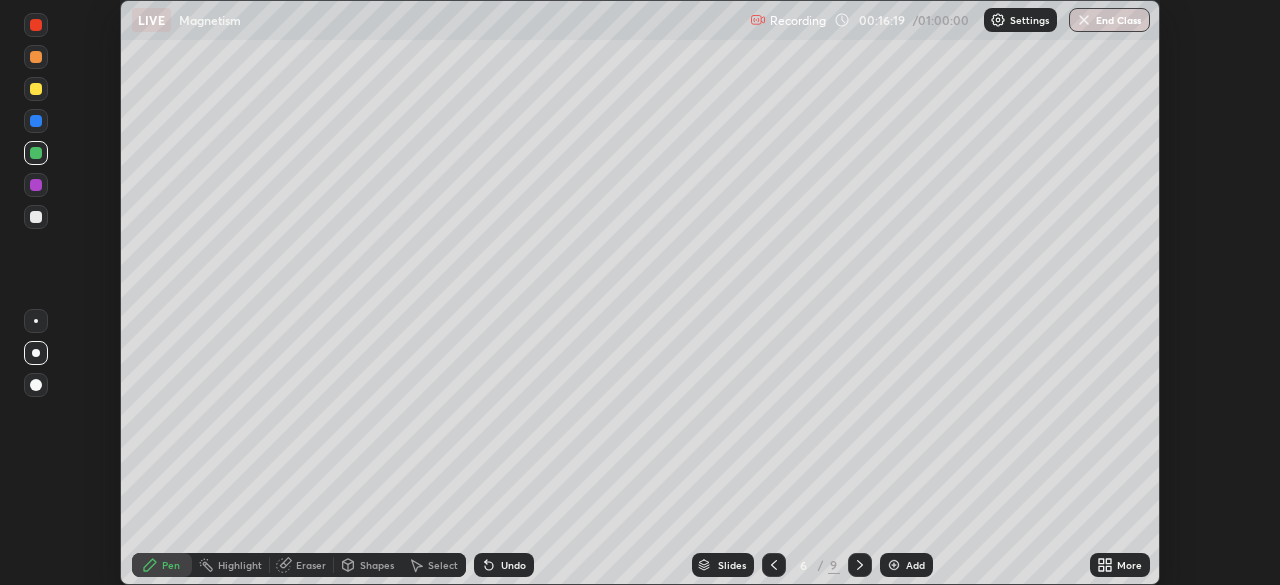 click 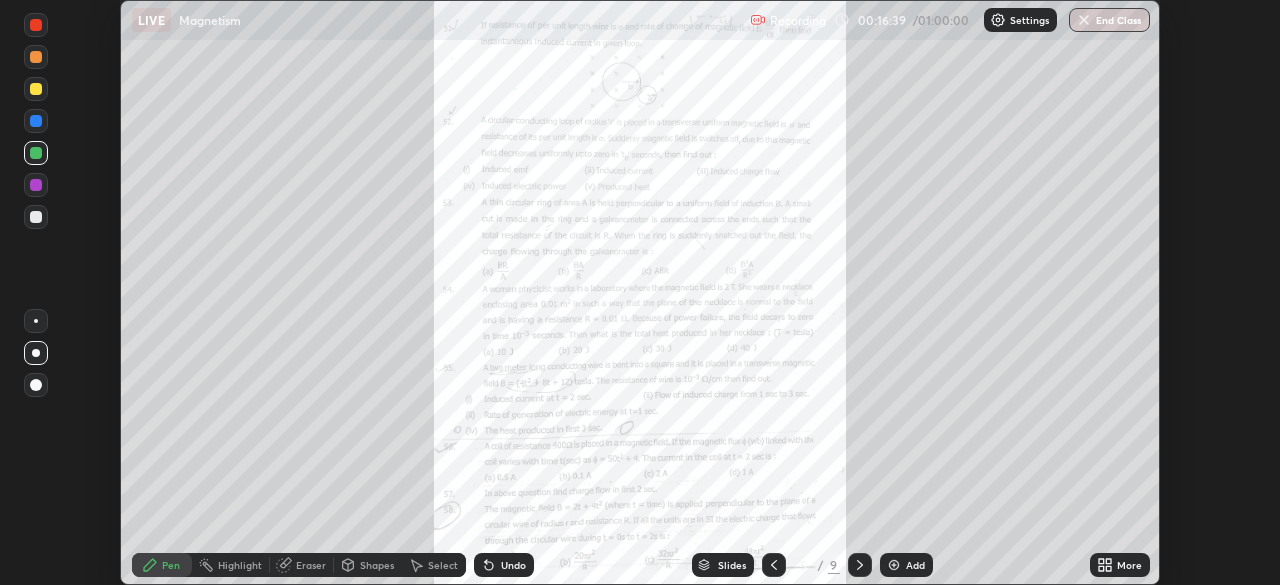 click 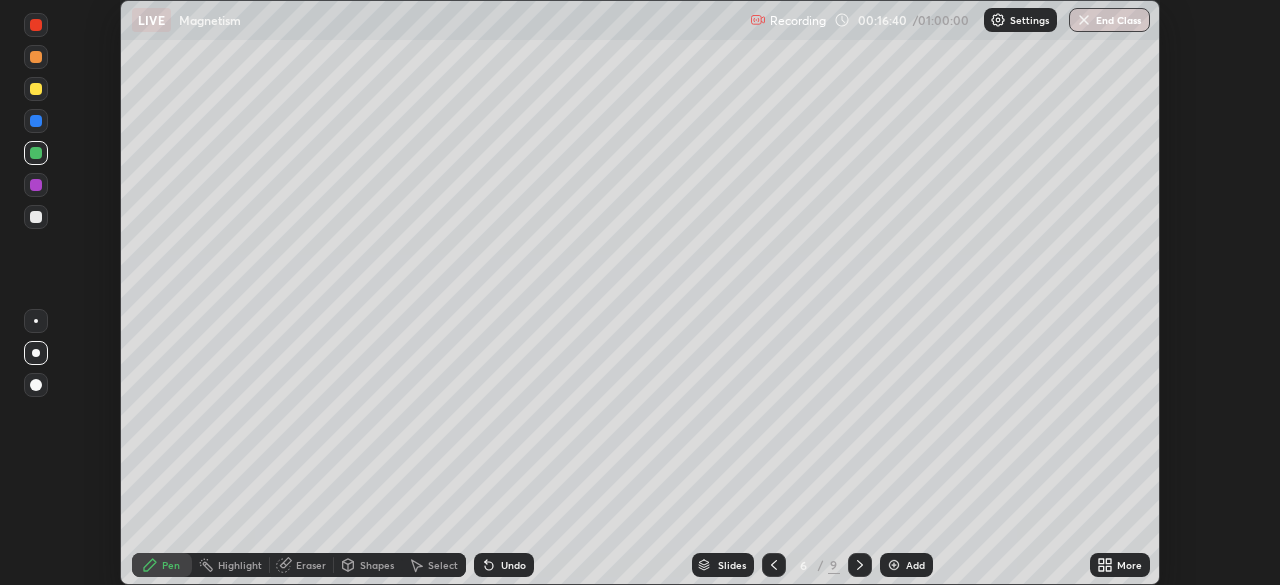 click at bounding box center [860, 565] 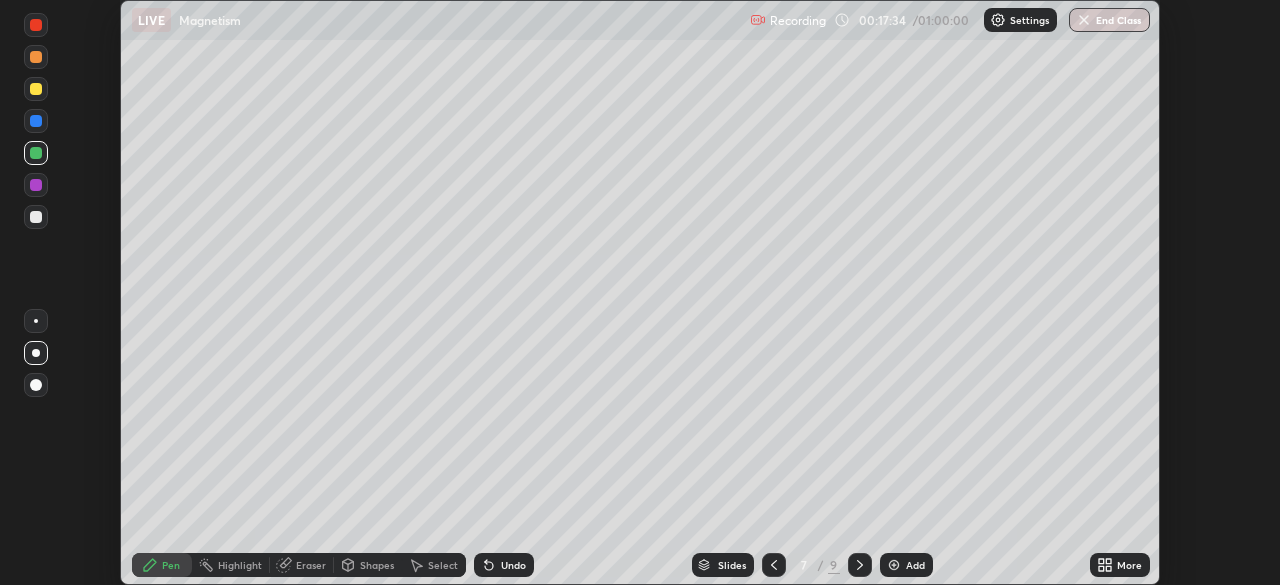 click 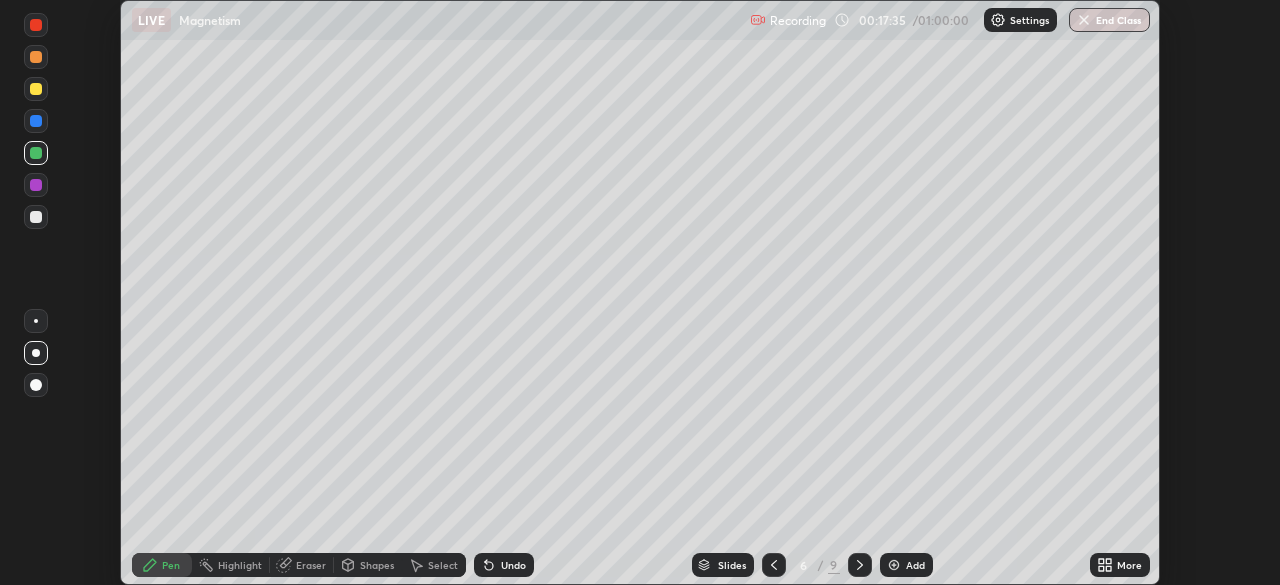 click 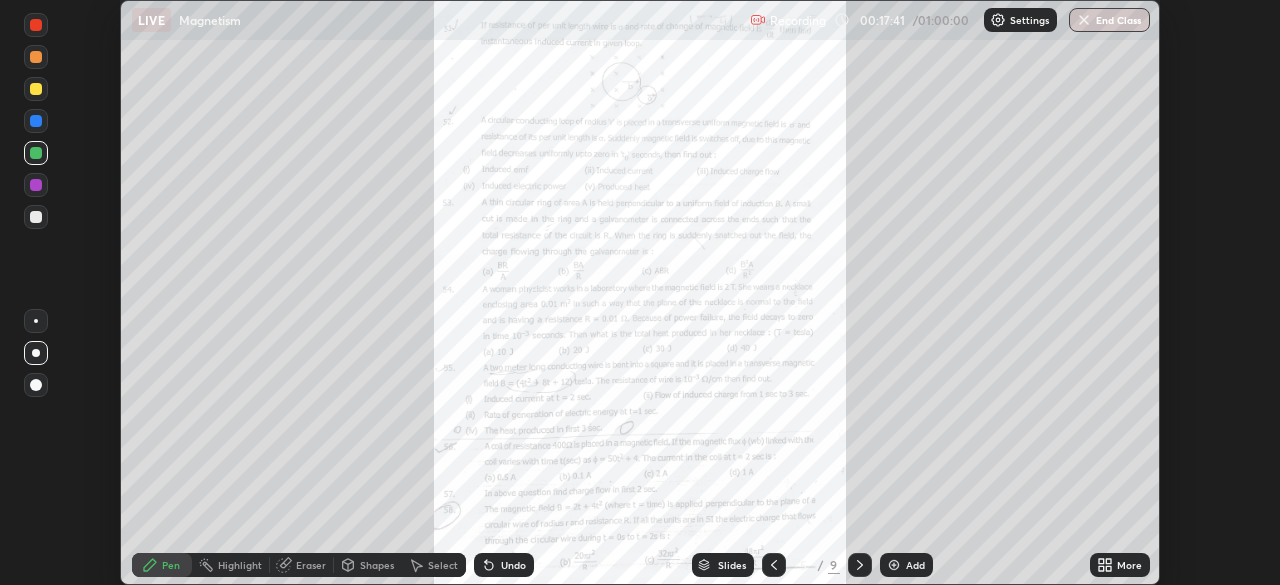 click 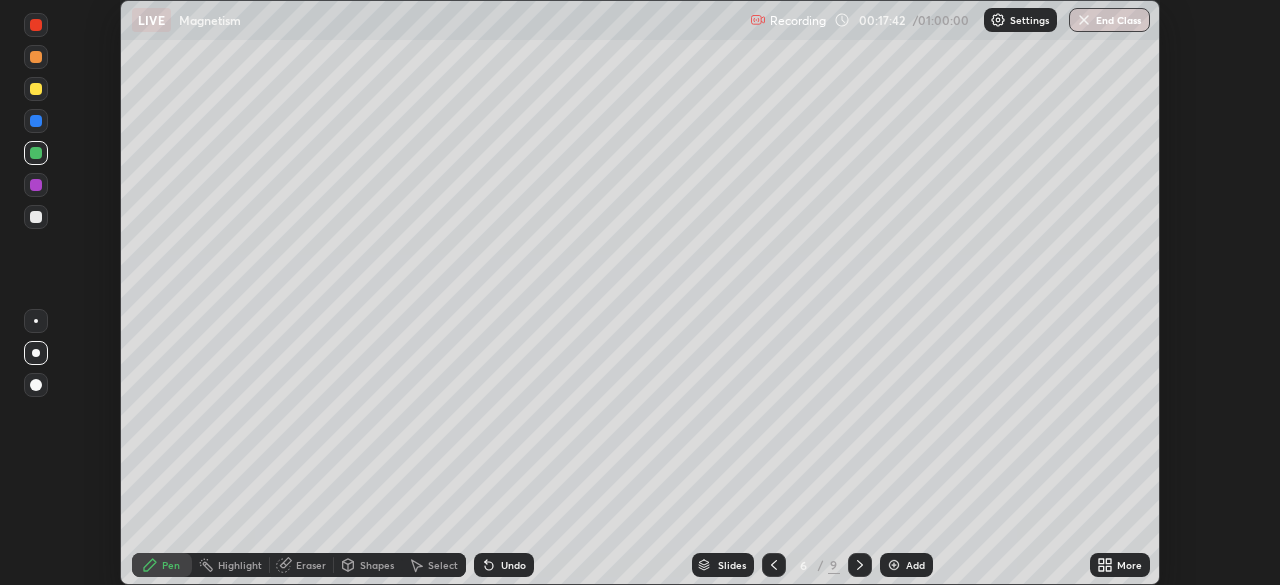 click 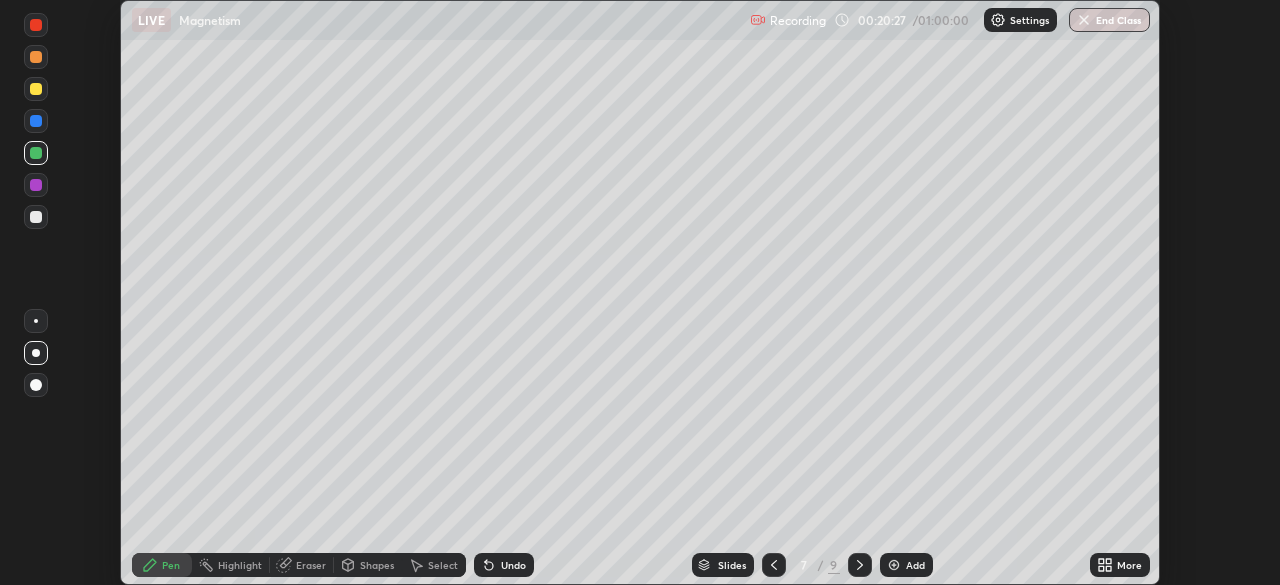 click 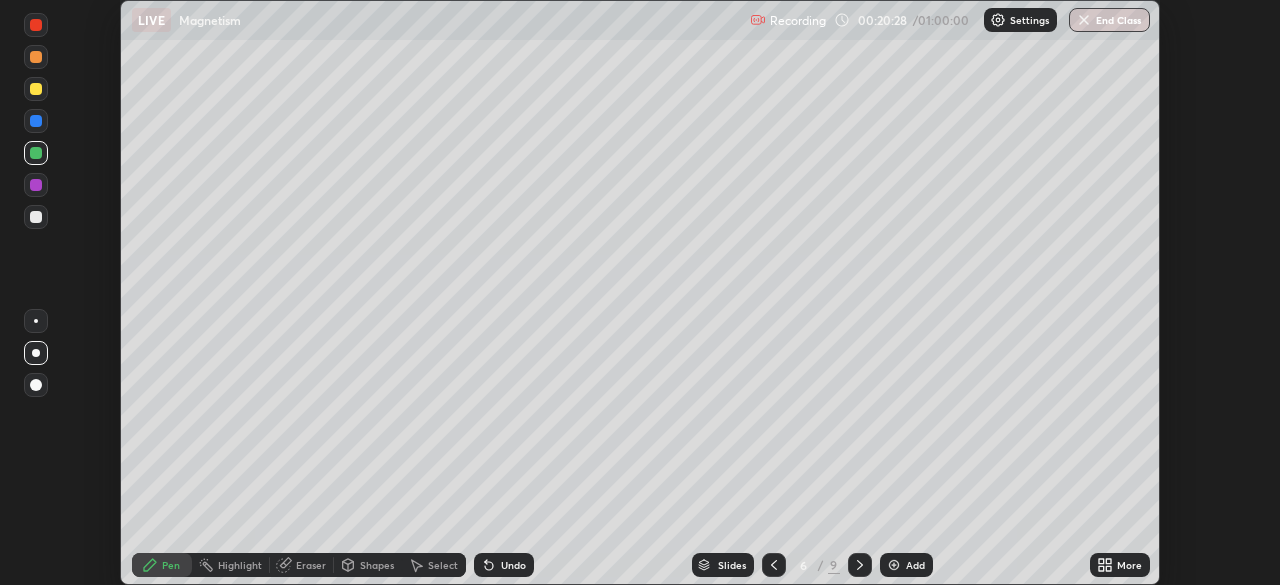 click at bounding box center (774, 565) 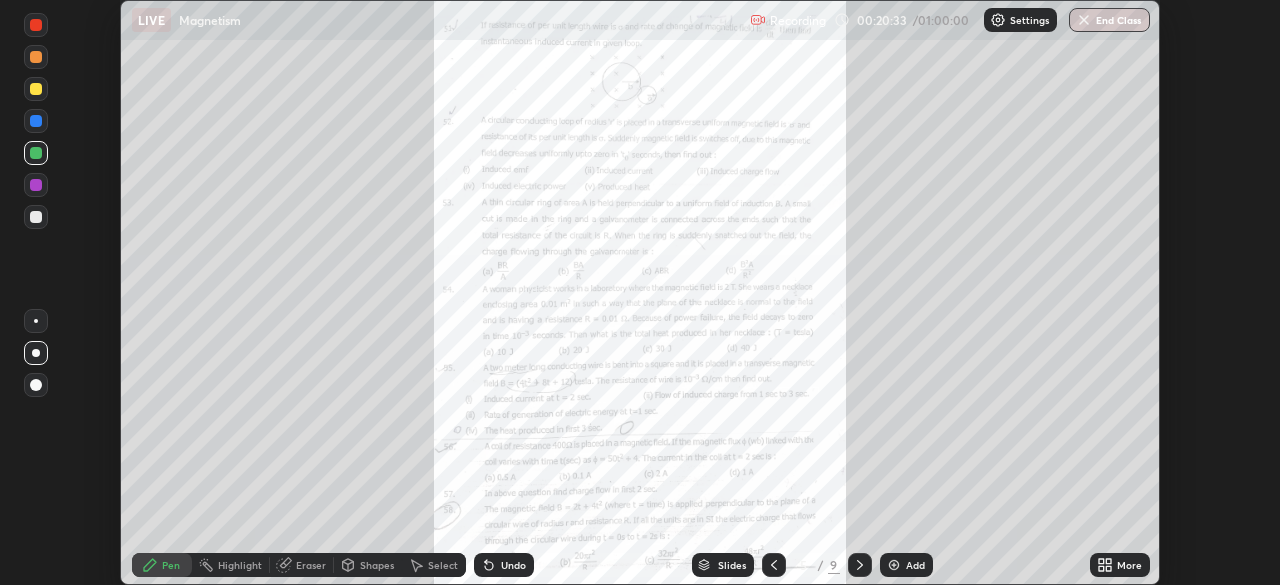 click 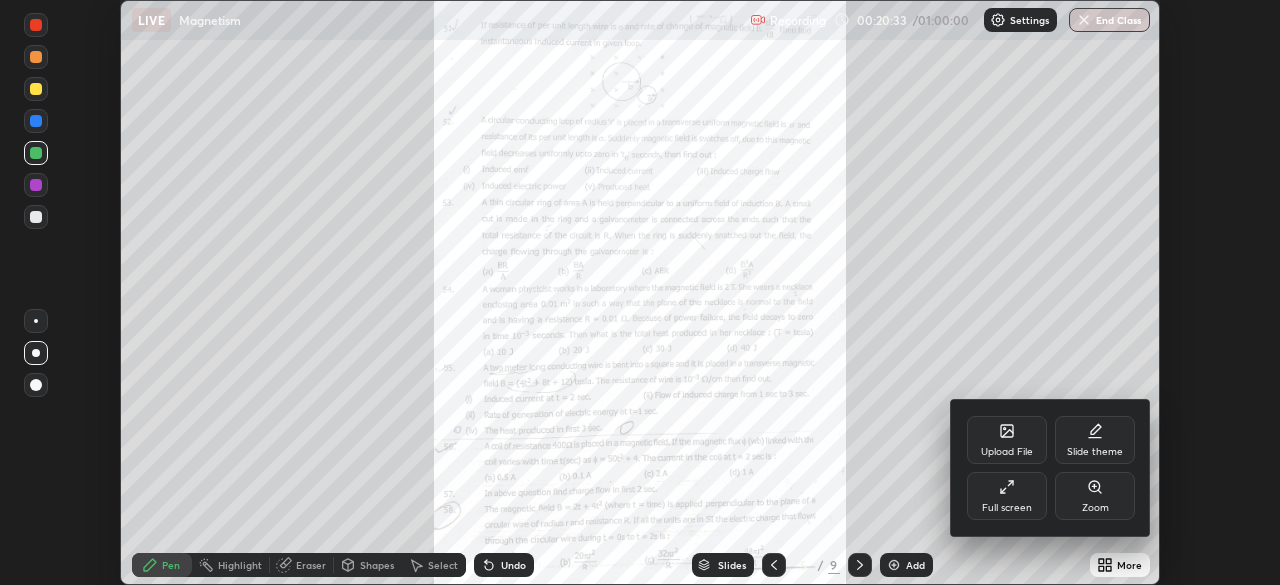 click on "Zoom" at bounding box center (1095, 496) 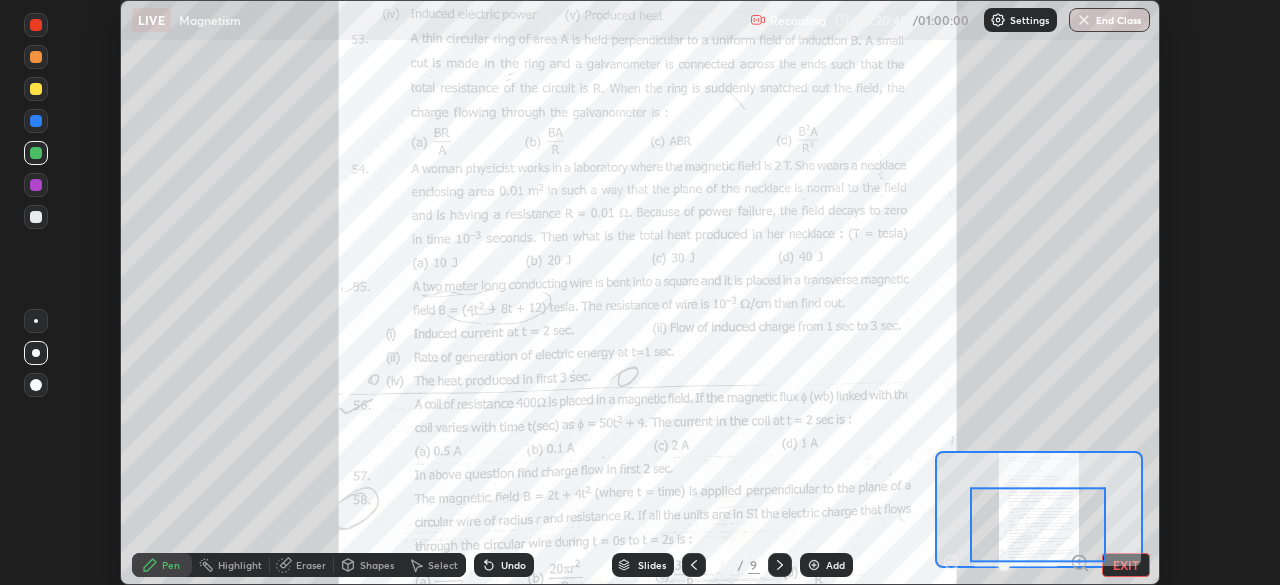 click at bounding box center (1038, 525) 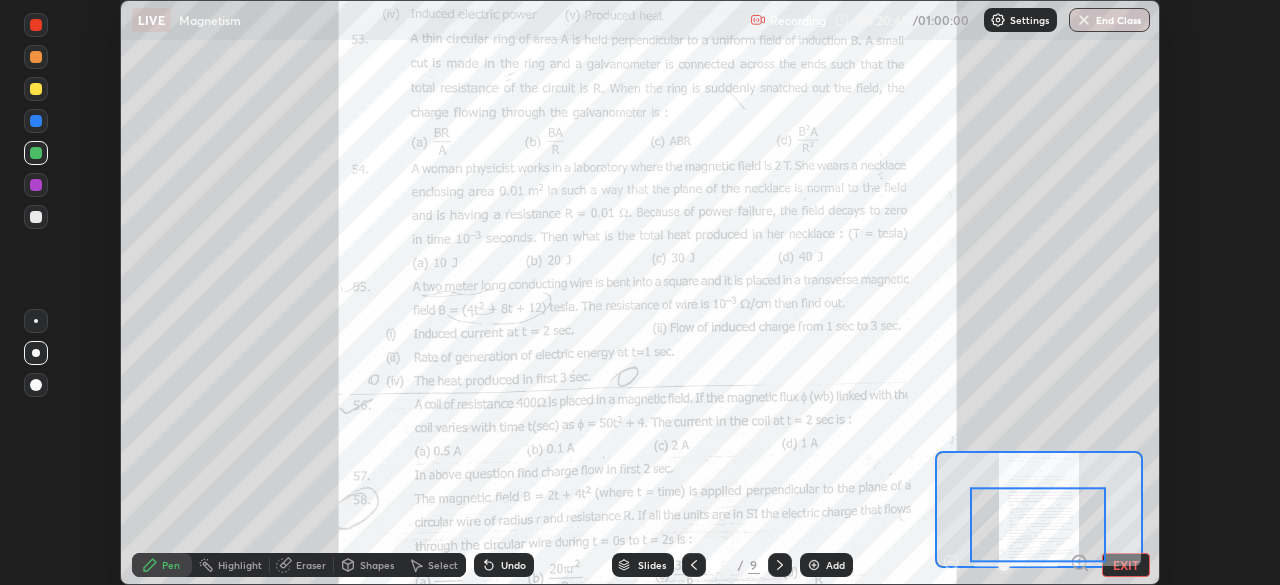 click at bounding box center [1038, 525] 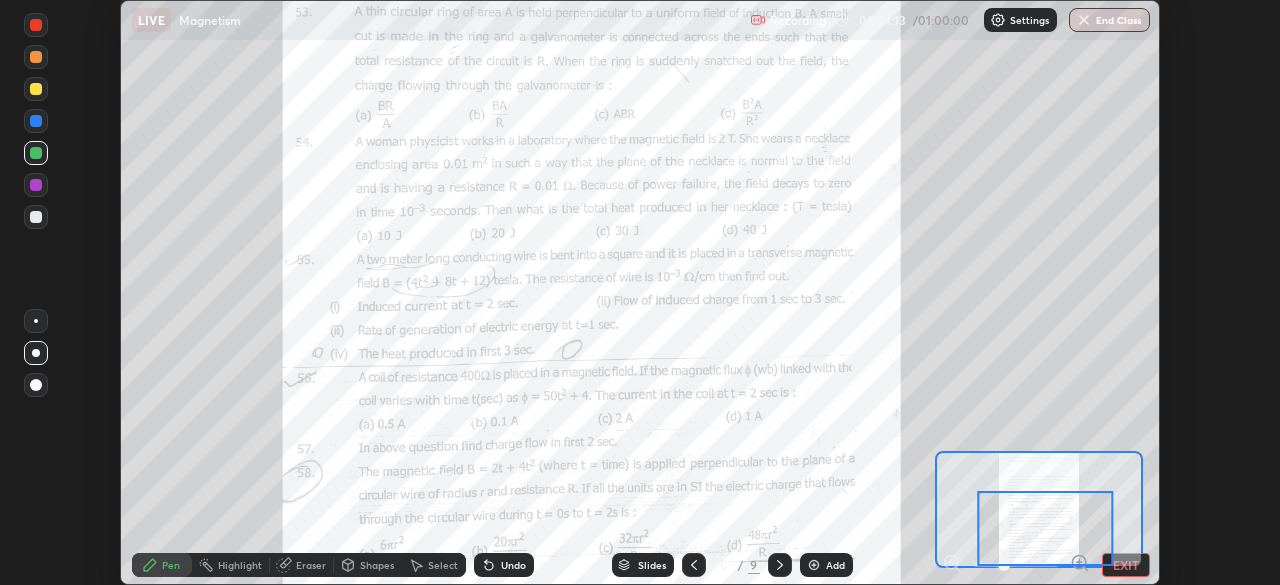 click on "Setting up your live class" at bounding box center [640, 292] 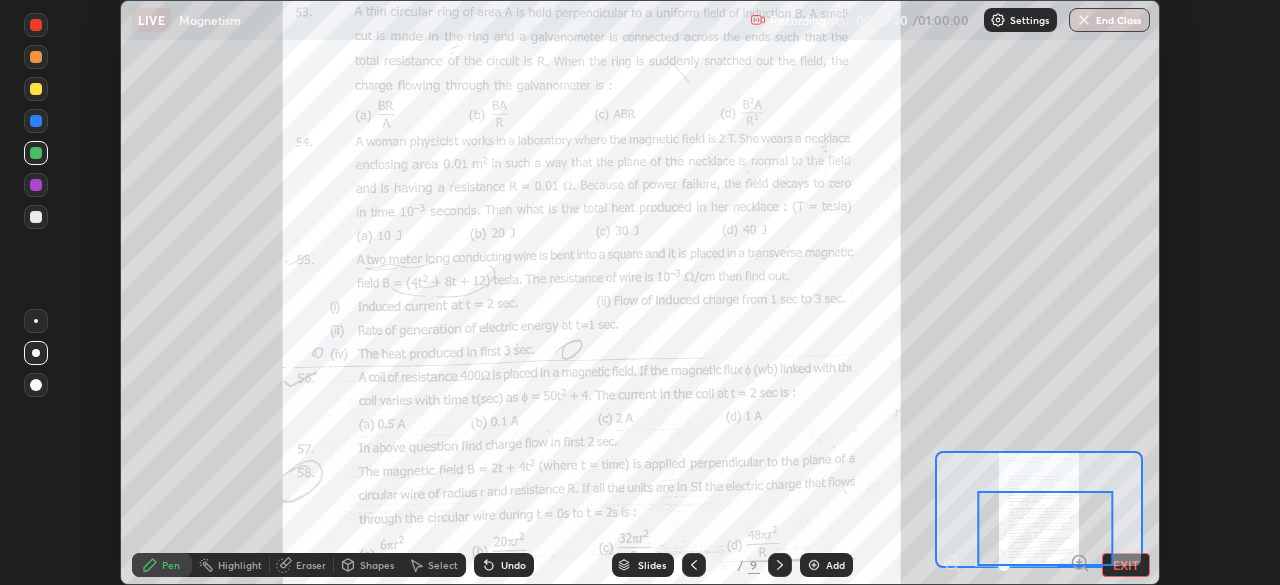 click on "End Class" at bounding box center (1109, 20) 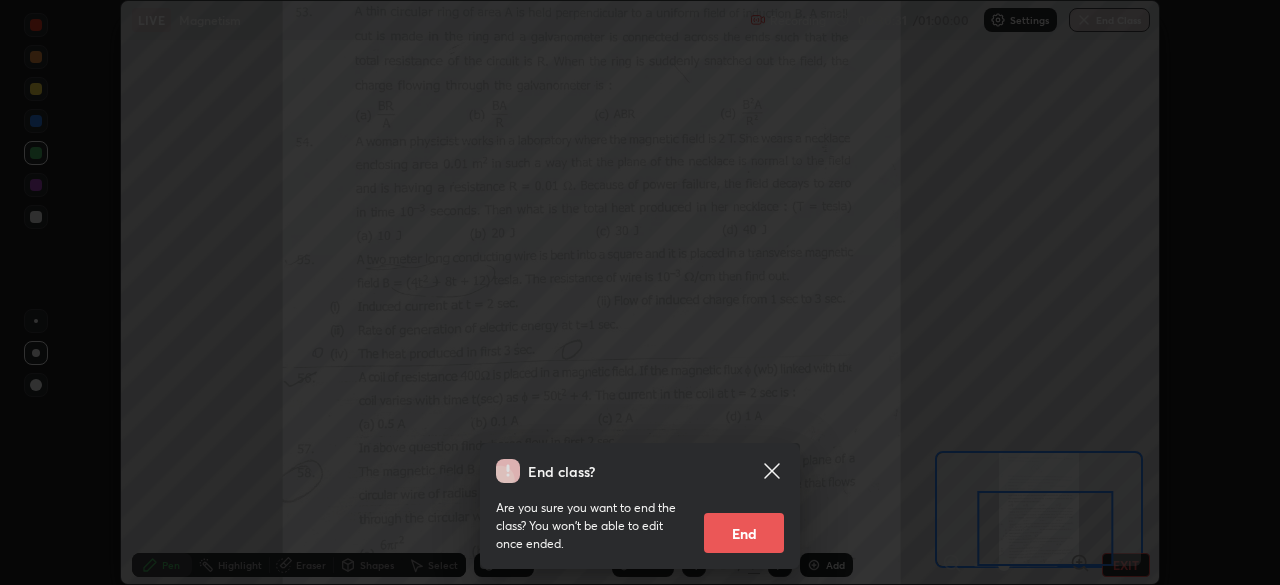 click on "End" at bounding box center [744, 533] 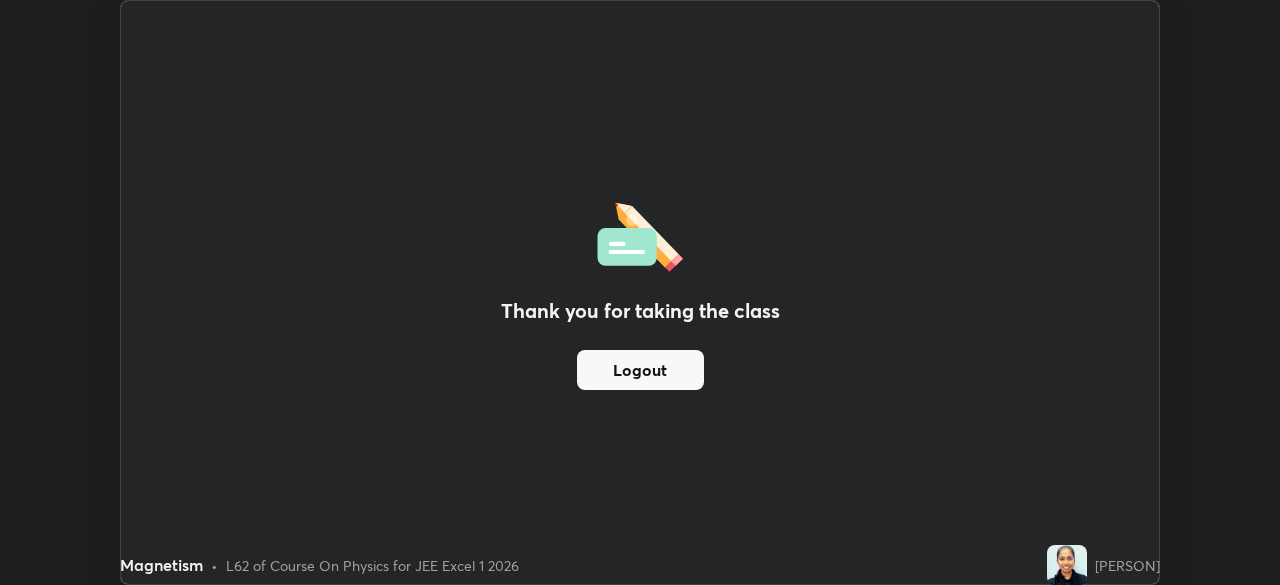 click on "Logout" at bounding box center (640, 370) 